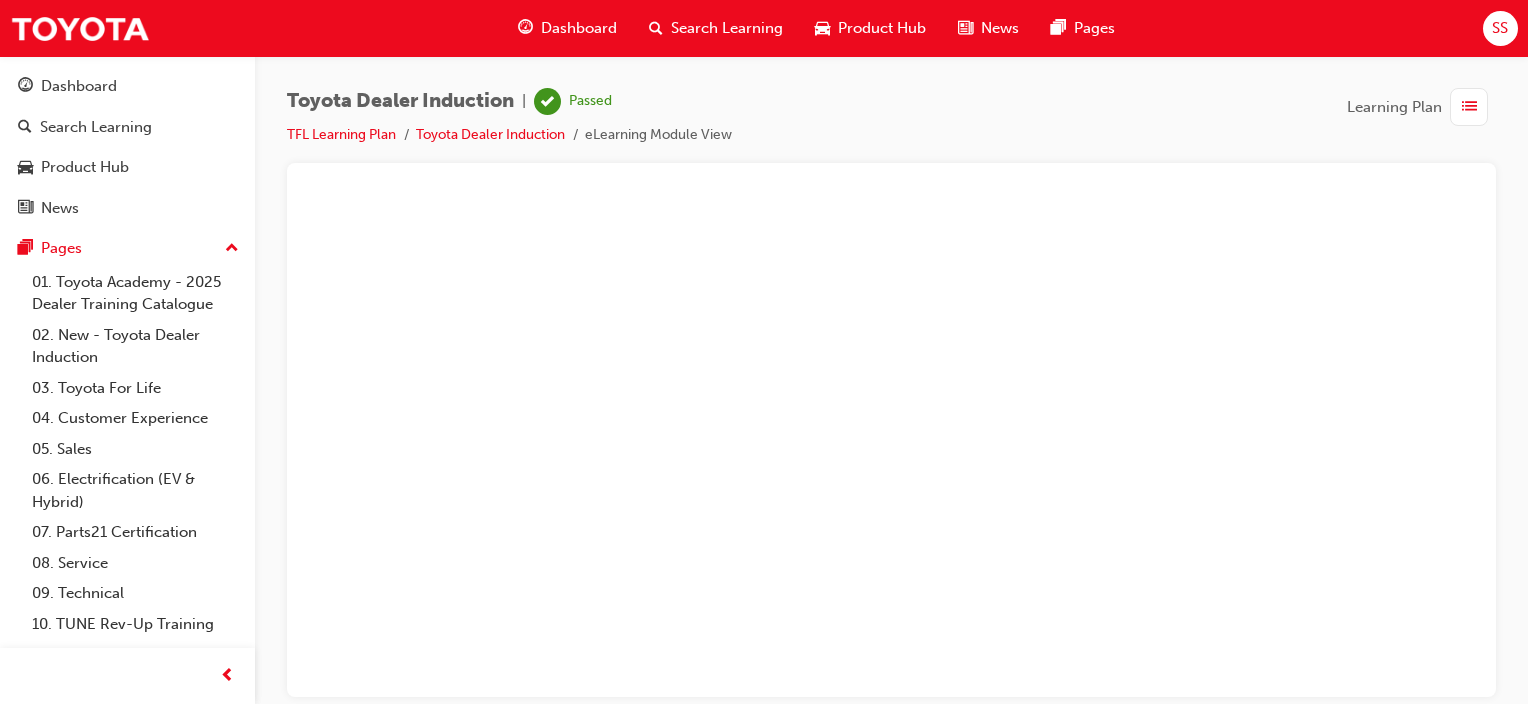scroll, scrollTop: 0, scrollLeft: 0, axis: both 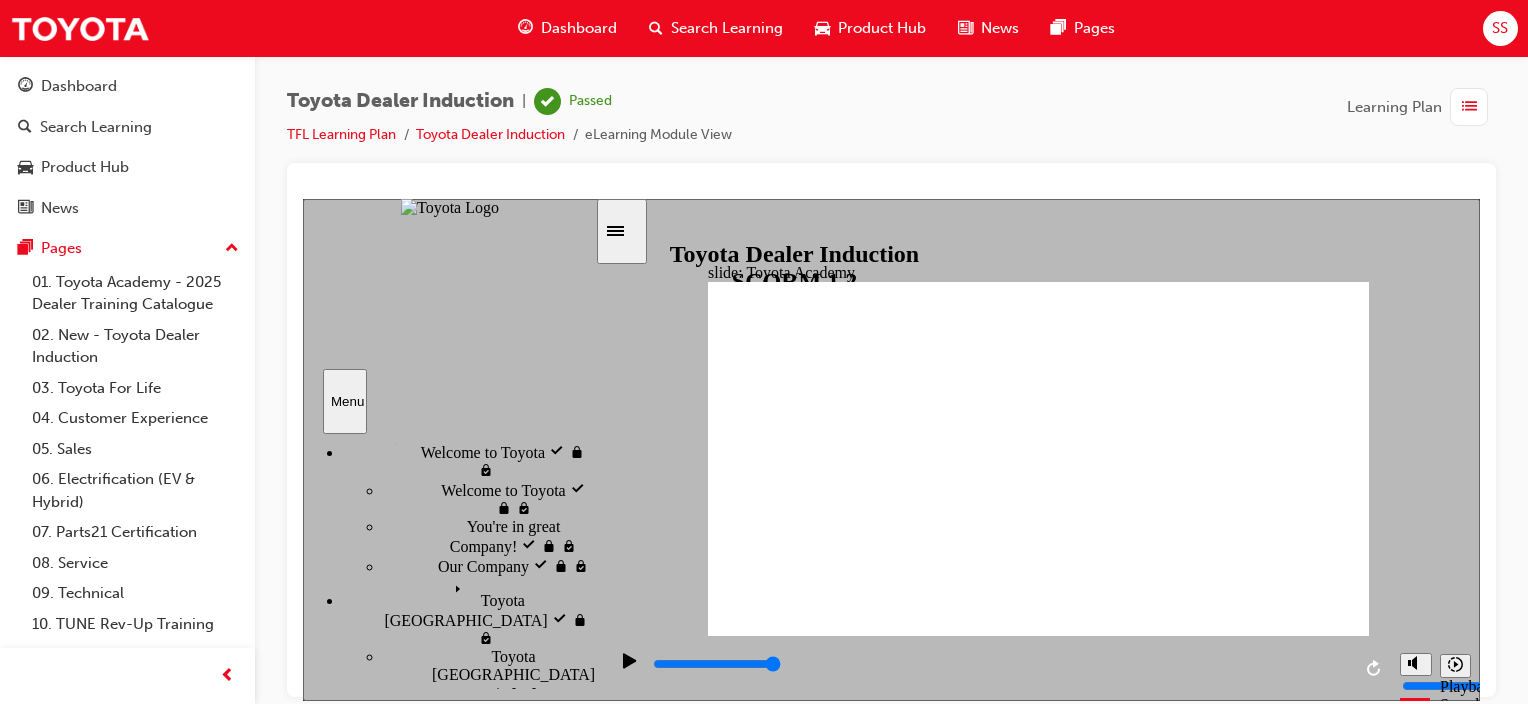 click on "SS" at bounding box center (1500, 28) 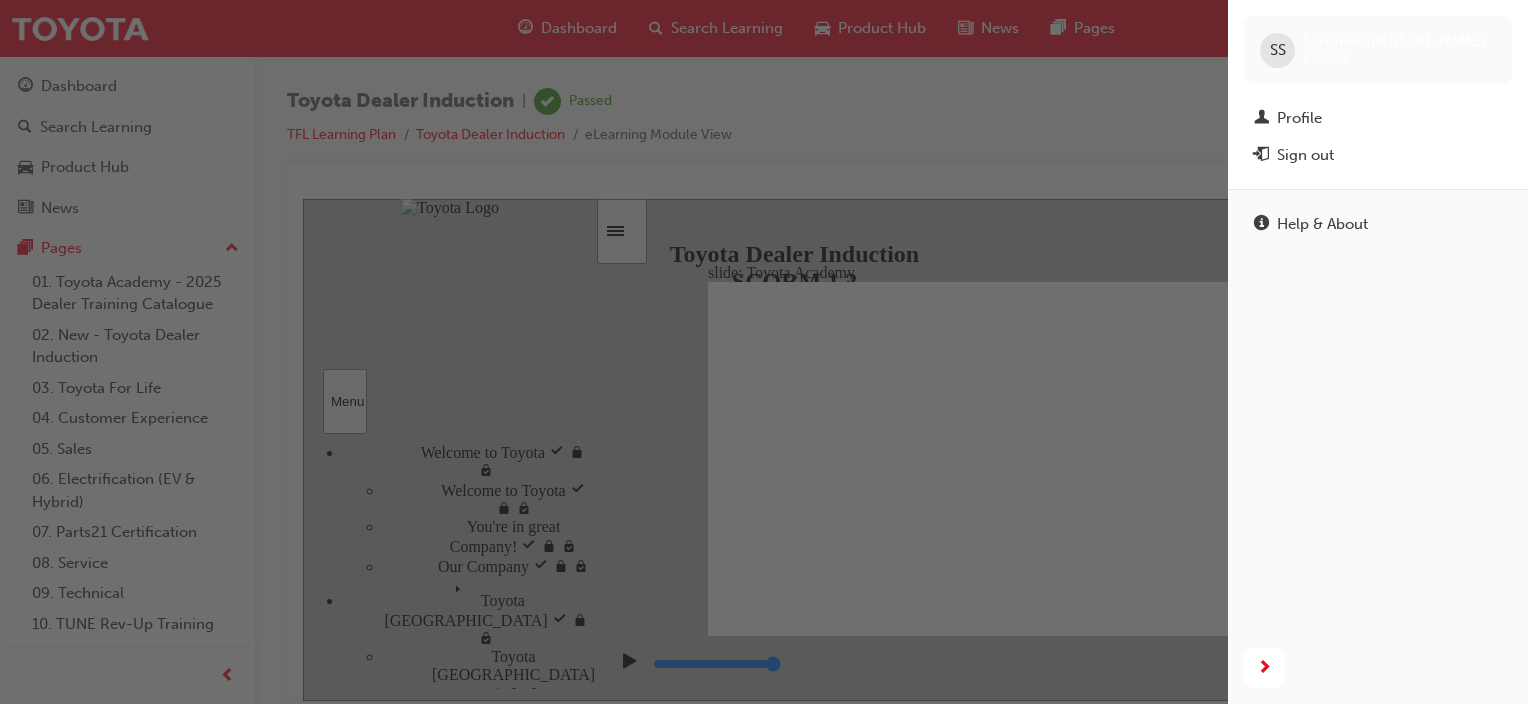 click on "Sign out" at bounding box center (1305, 155) 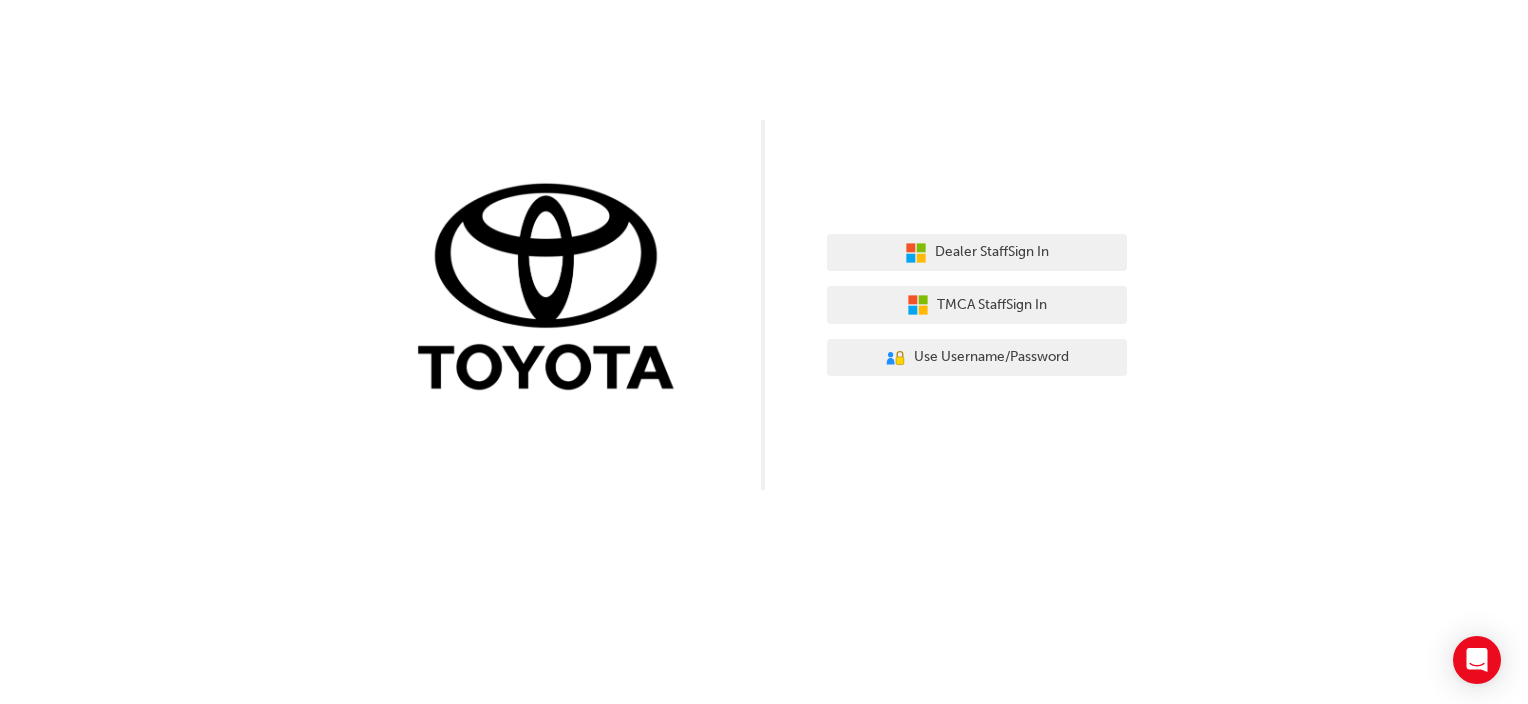 scroll, scrollTop: 0, scrollLeft: 0, axis: both 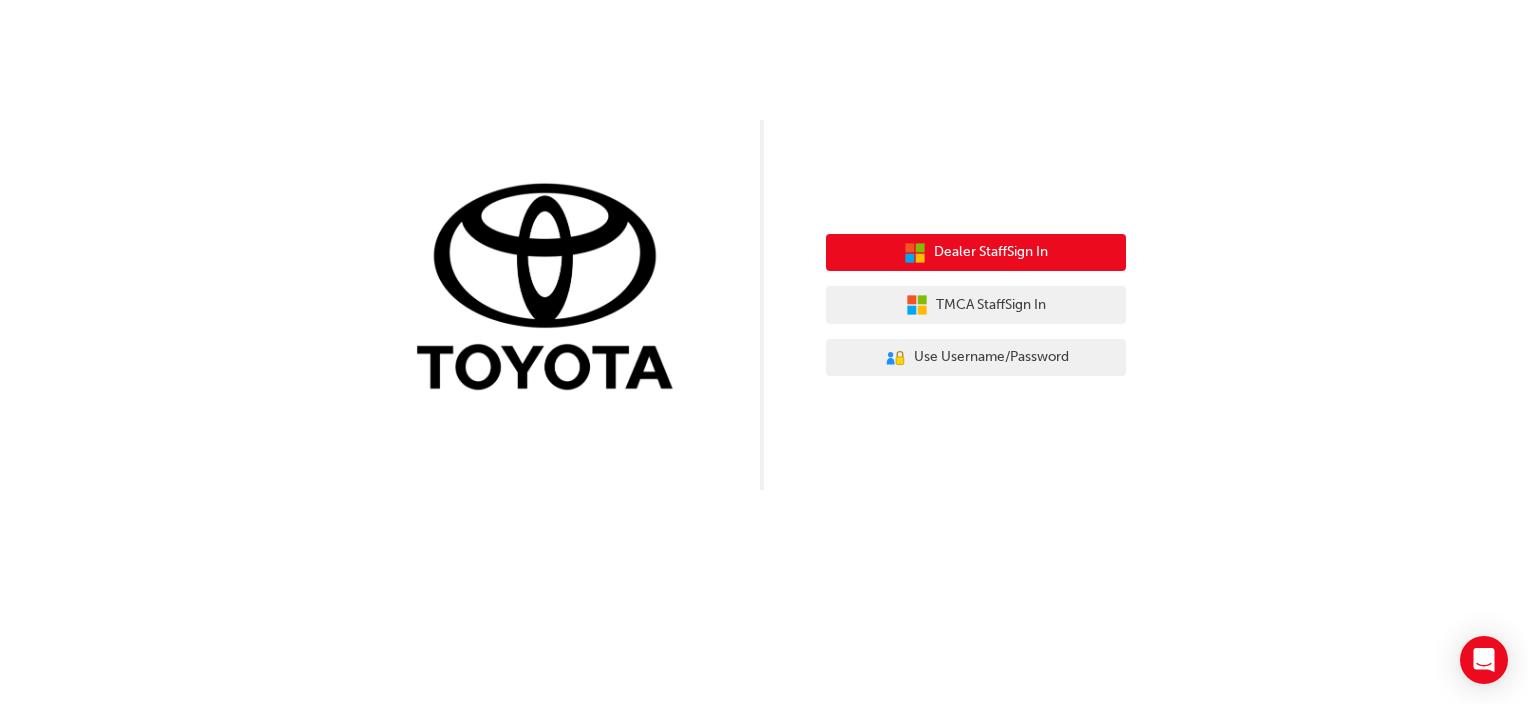 click on "Dealer Staff  Sign In" at bounding box center (991, 252) 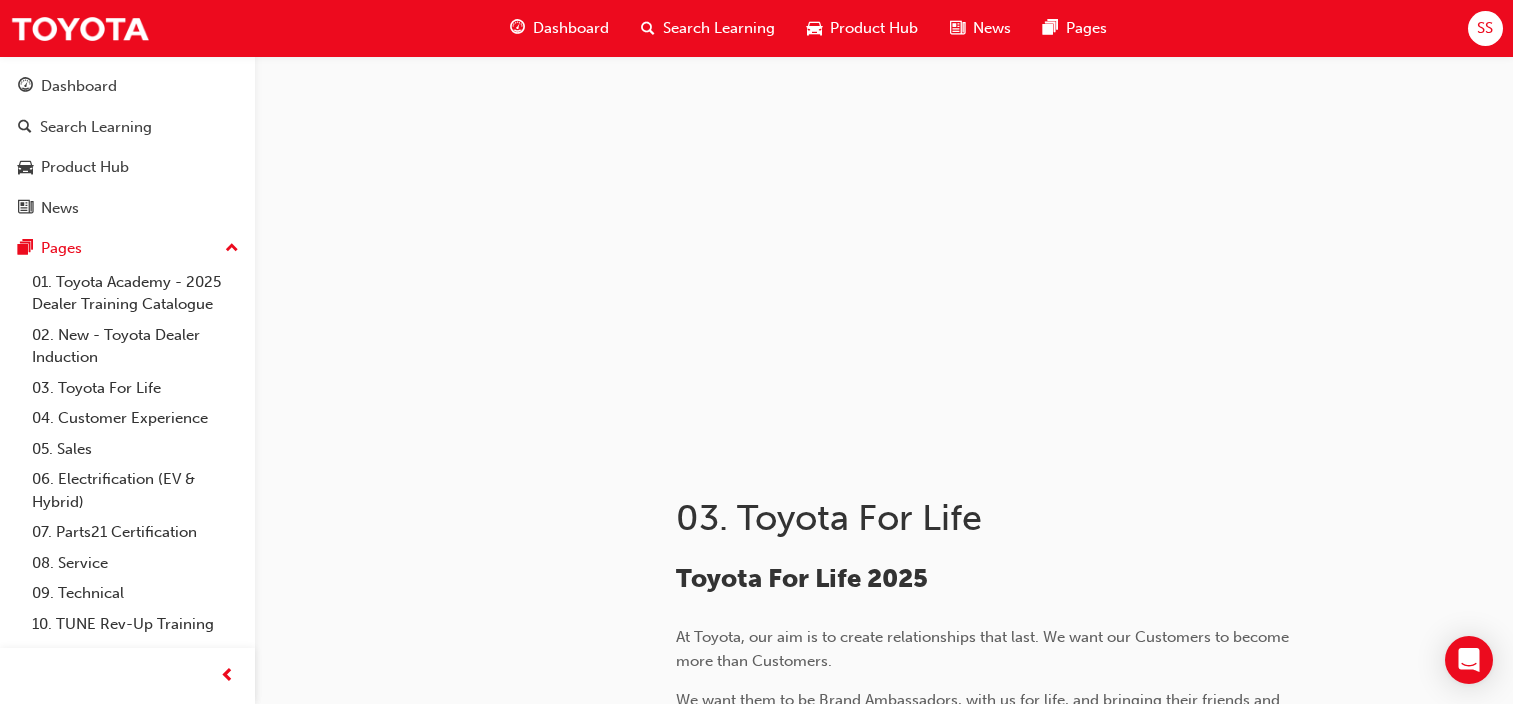 scroll, scrollTop: 2148, scrollLeft: 0, axis: vertical 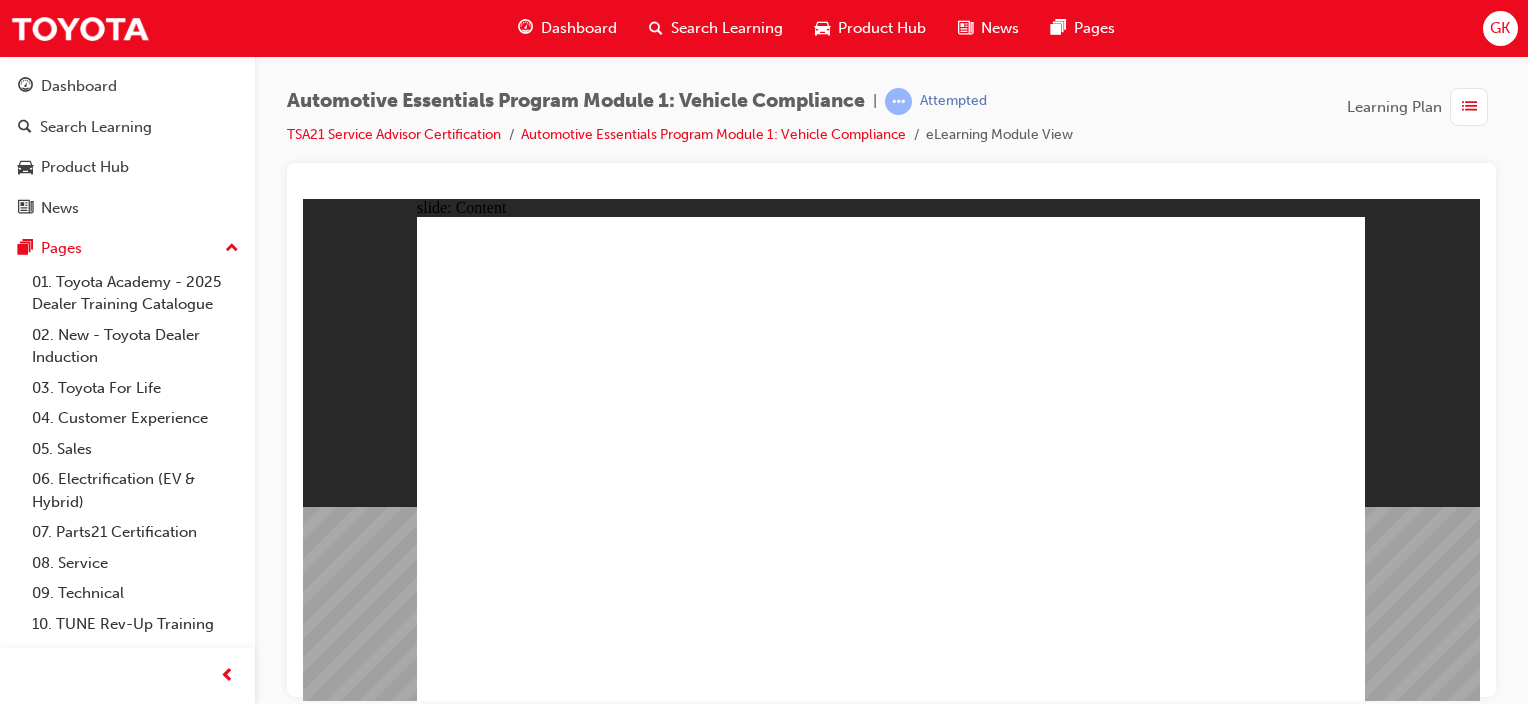 click 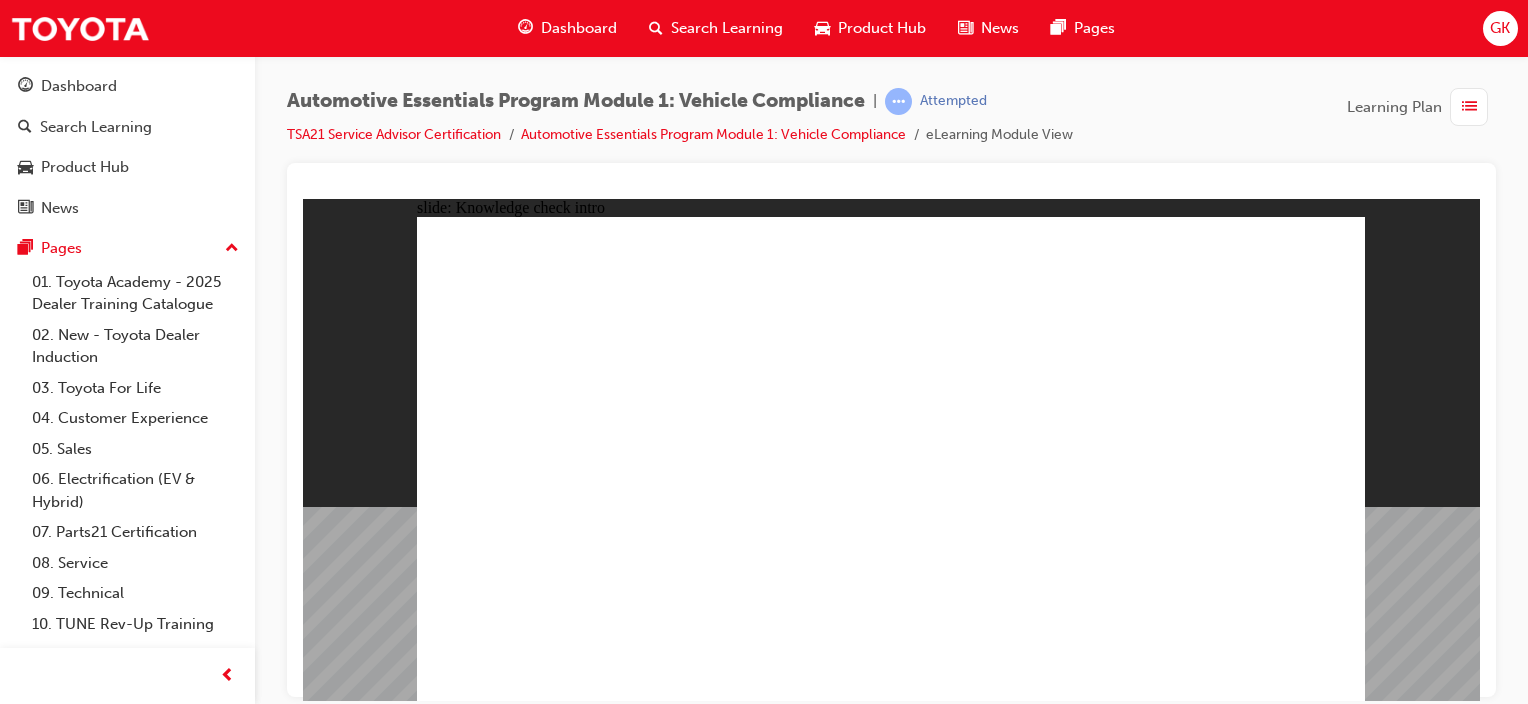 click 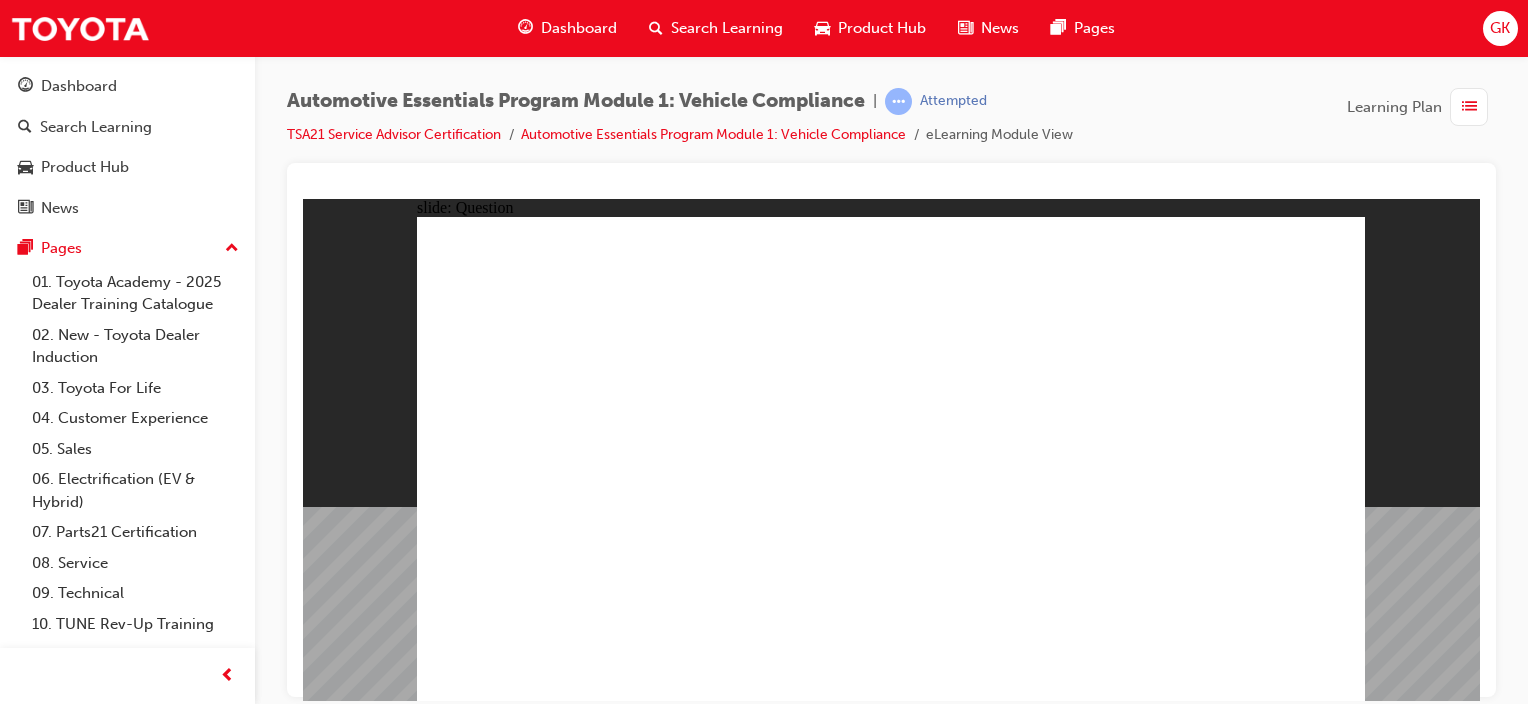 click 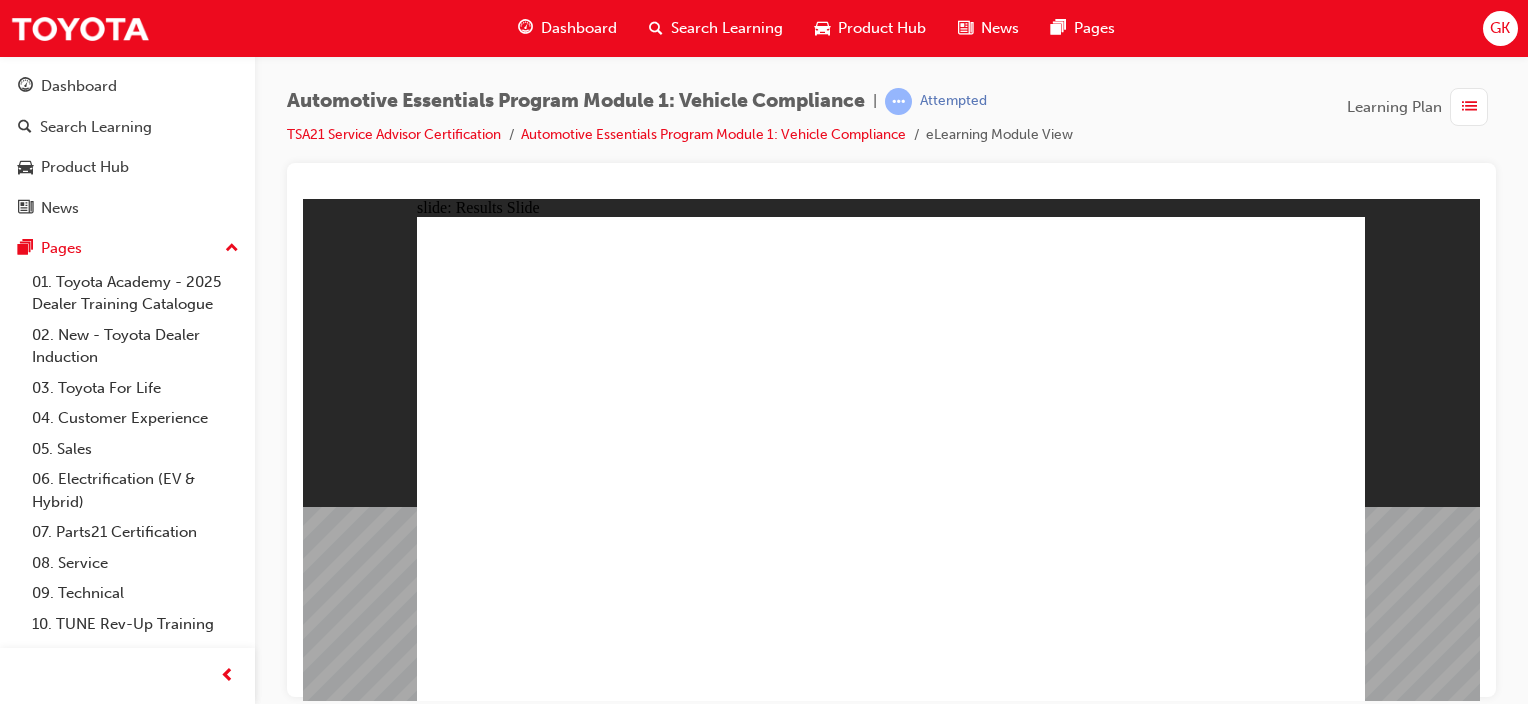 click 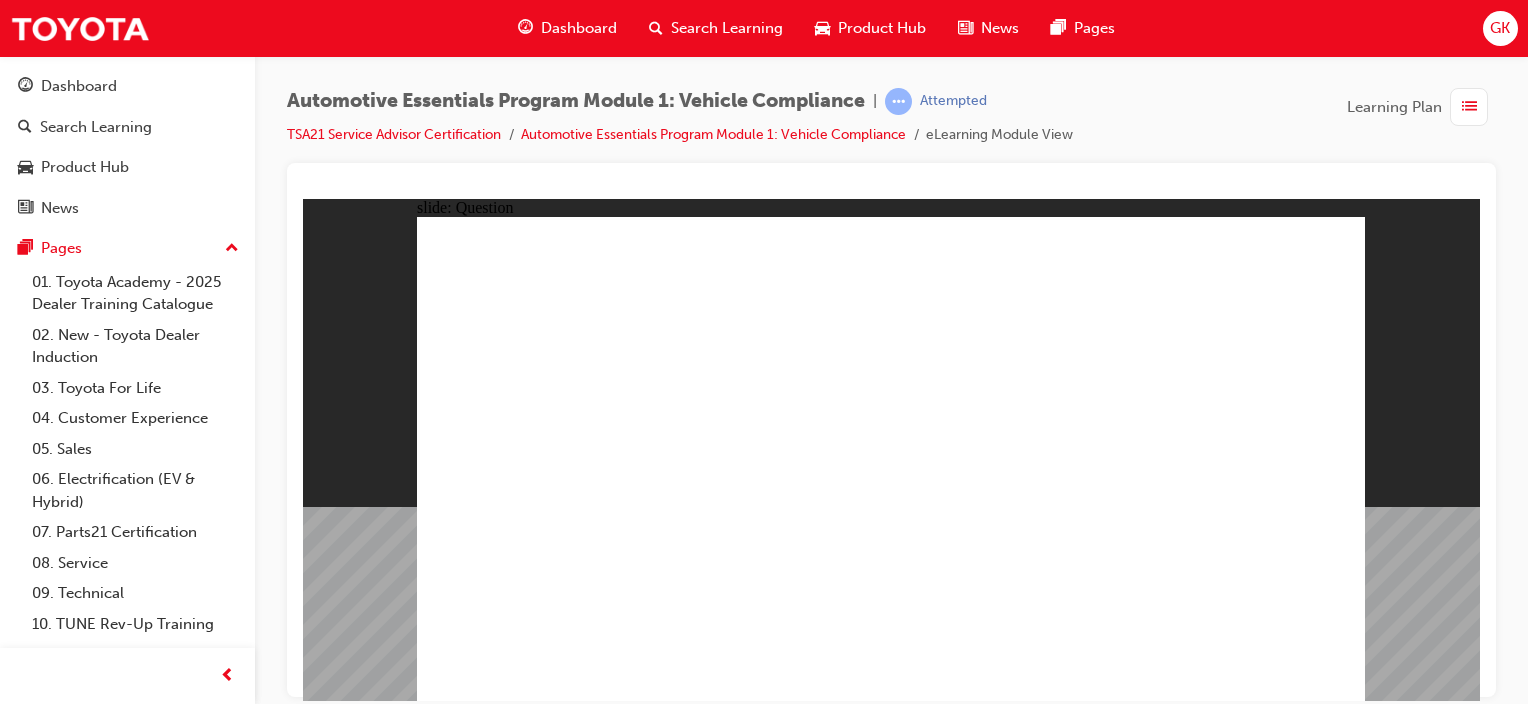 click 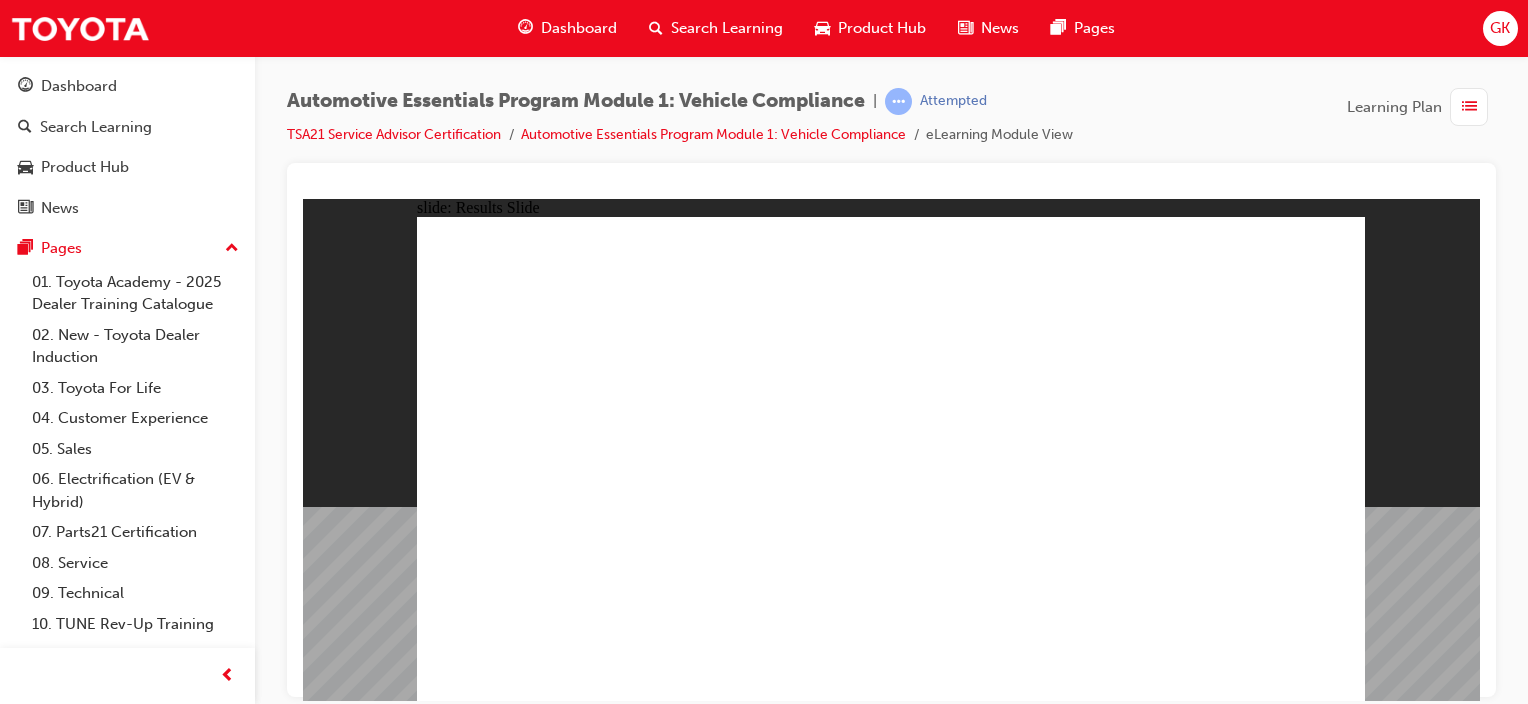click 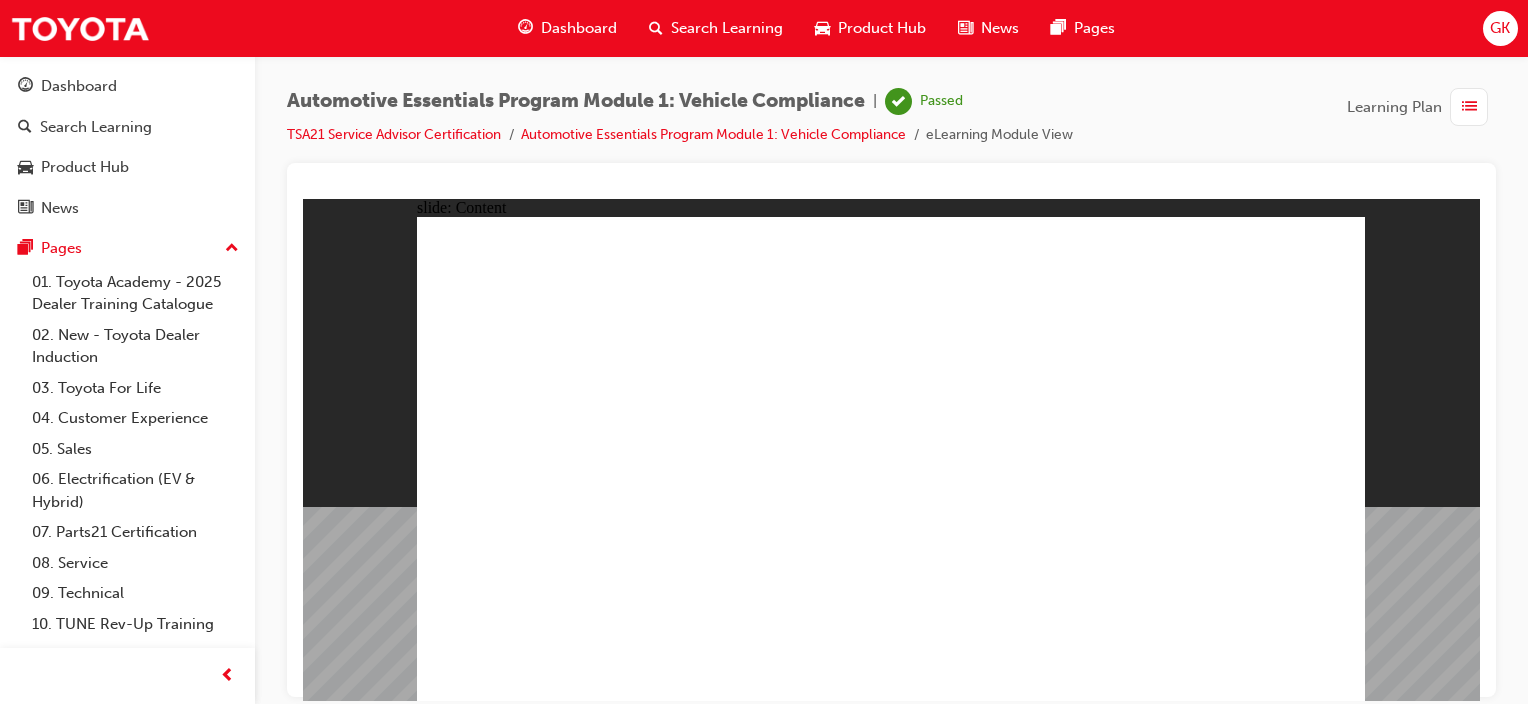 click 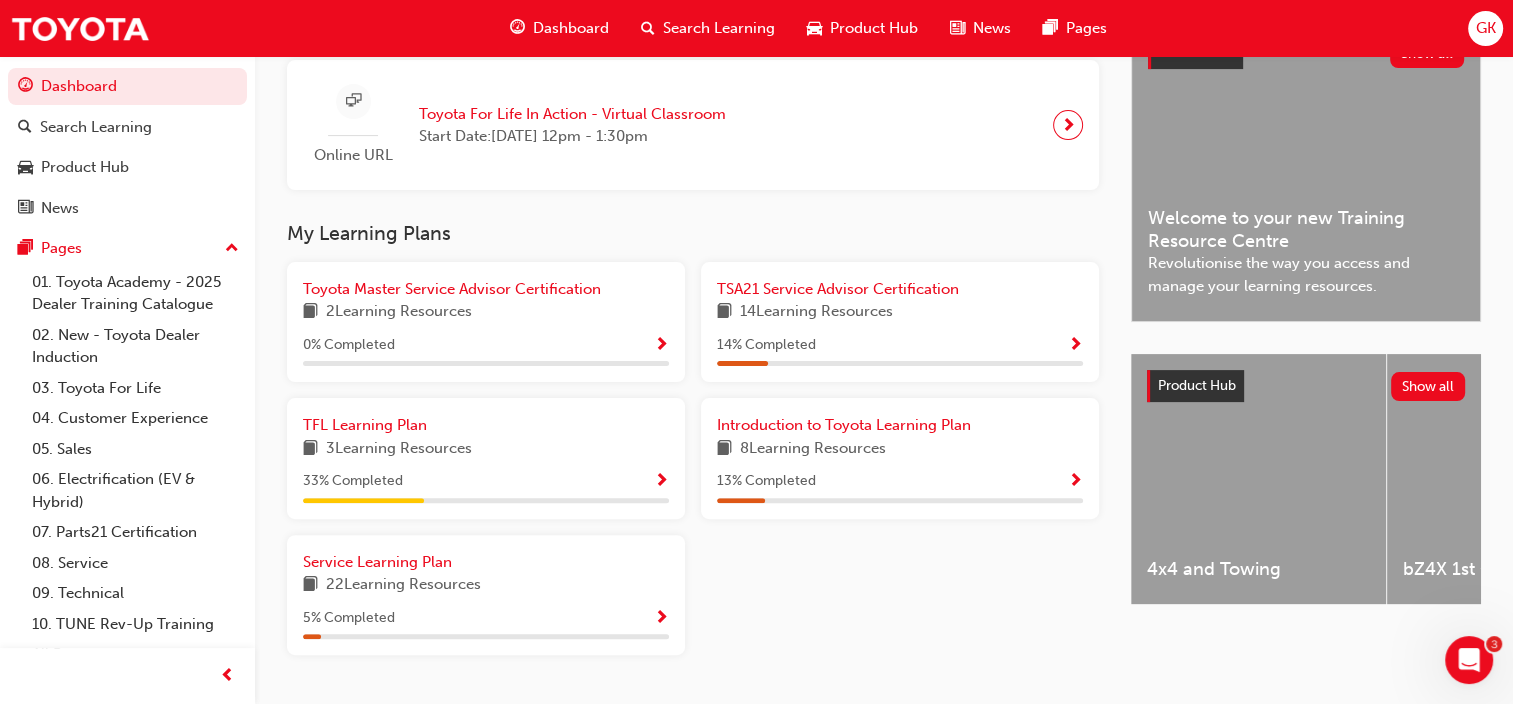 scroll, scrollTop: 497, scrollLeft: 0, axis: vertical 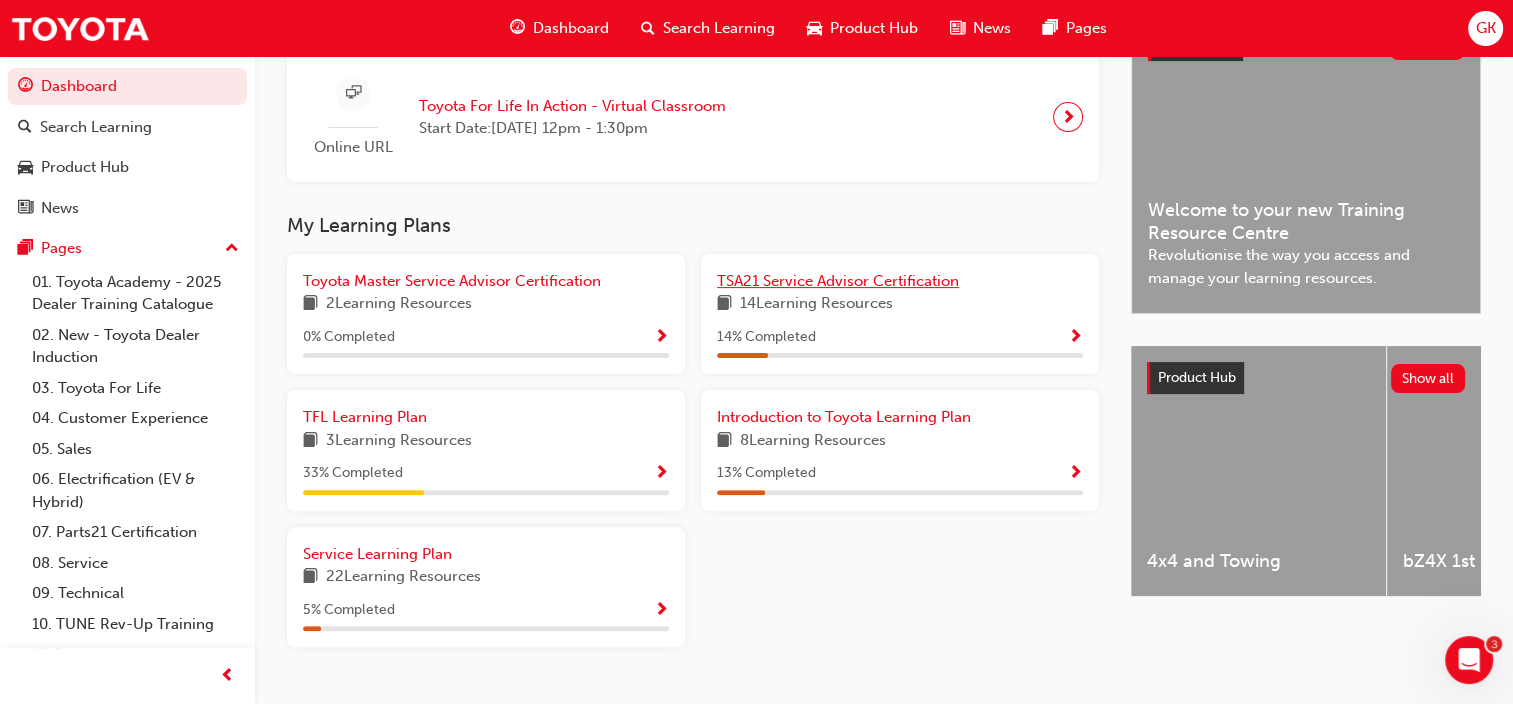 click on "TSA21 Service Advisor Certification" at bounding box center (838, 281) 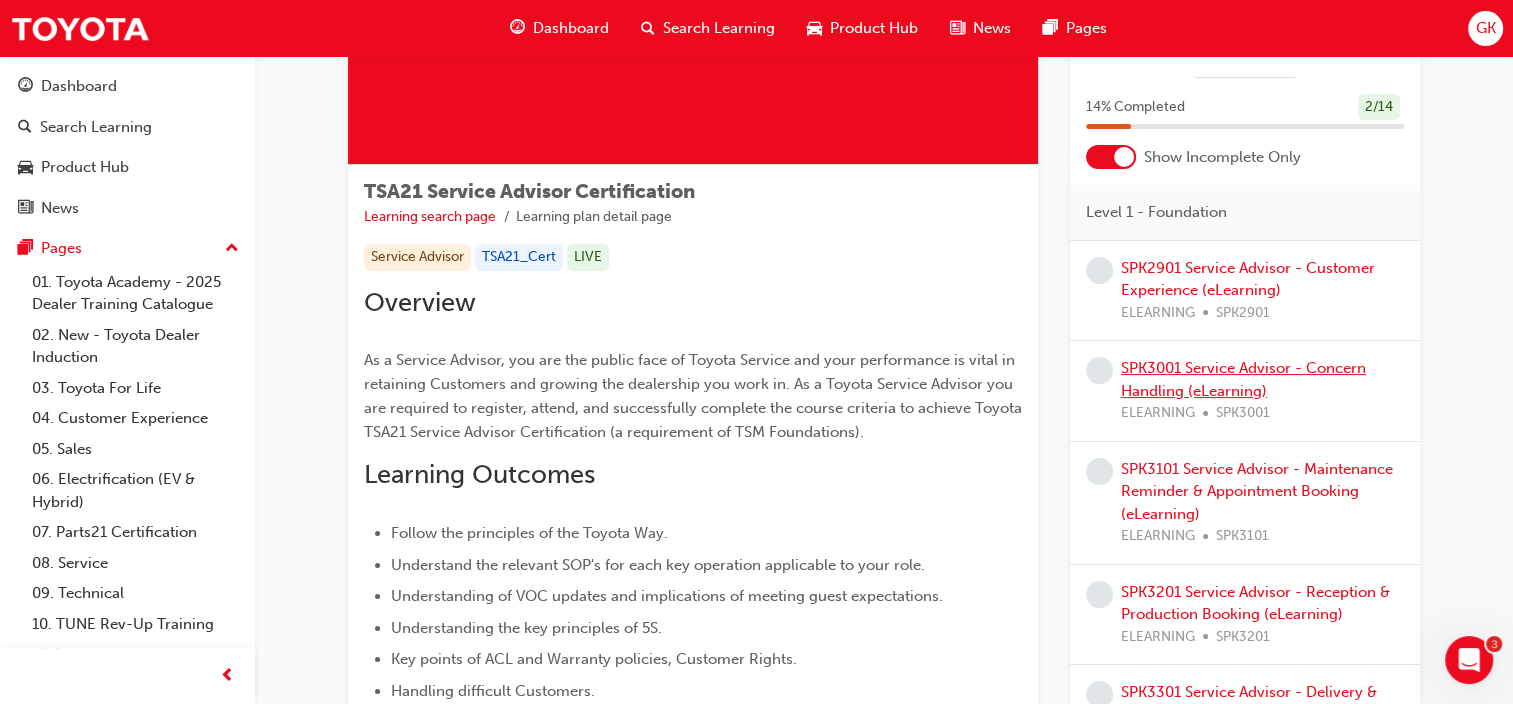 scroll, scrollTop: 247, scrollLeft: 0, axis: vertical 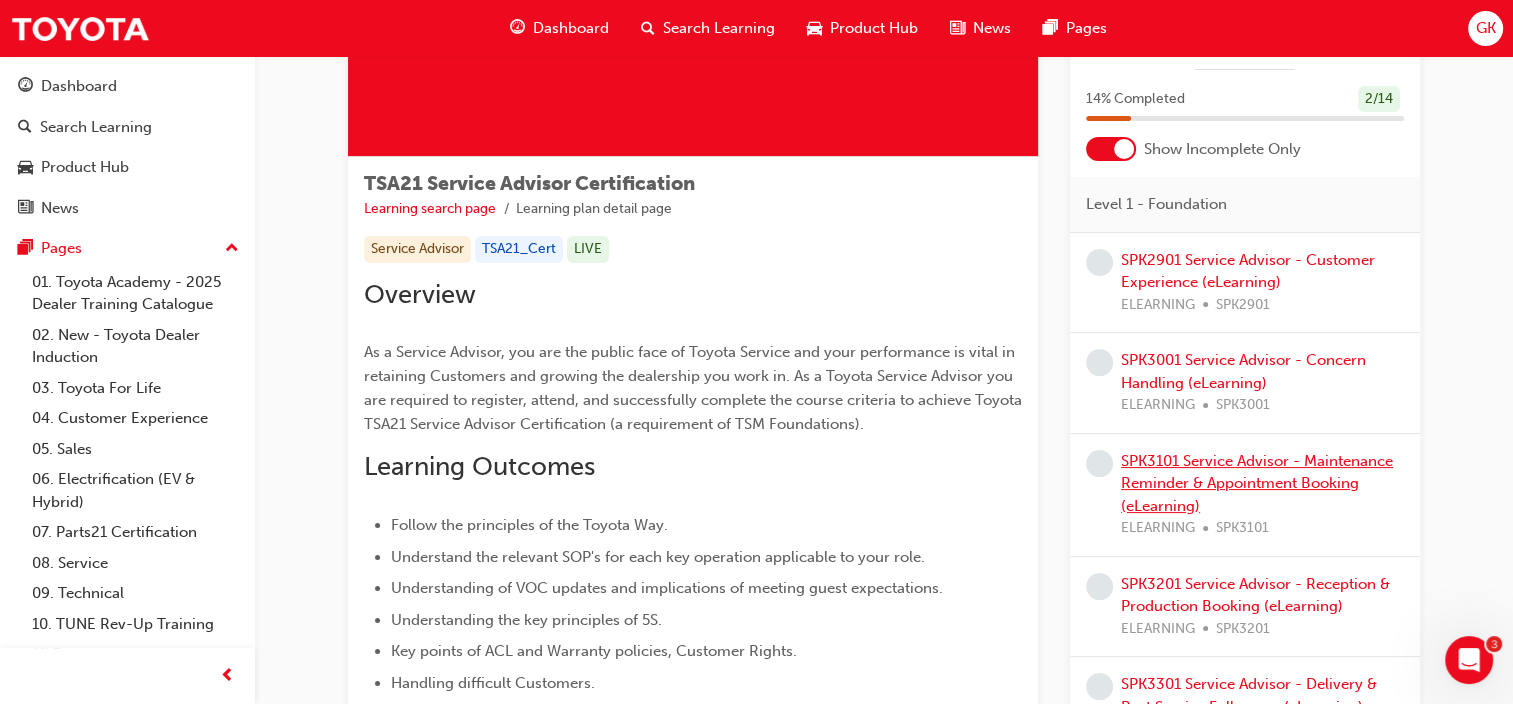 click on "SPK3101 Service Advisor - Maintenance Reminder & Appointment Booking (eLearning)" at bounding box center (1257, 482) 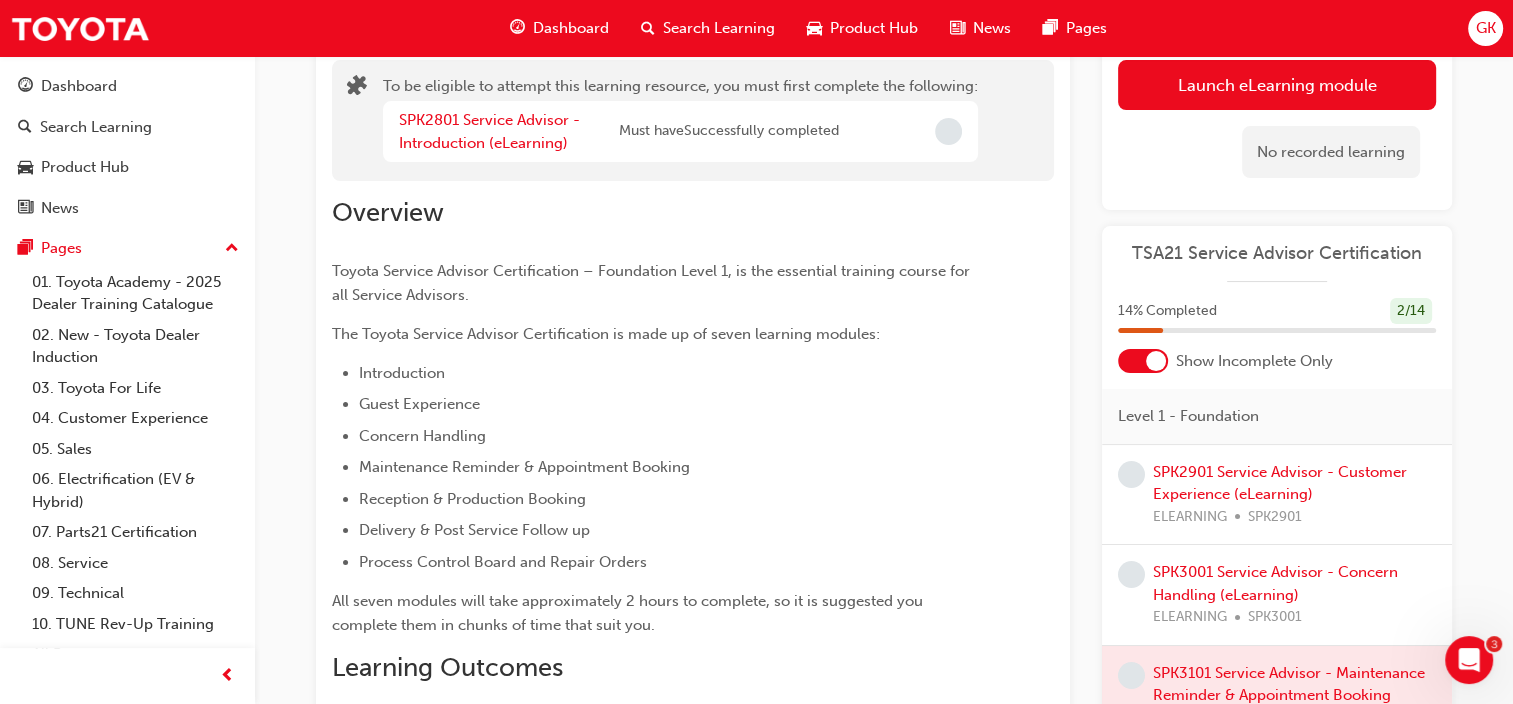 scroll, scrollTop: 0, scrollLeft: 0, axis: both 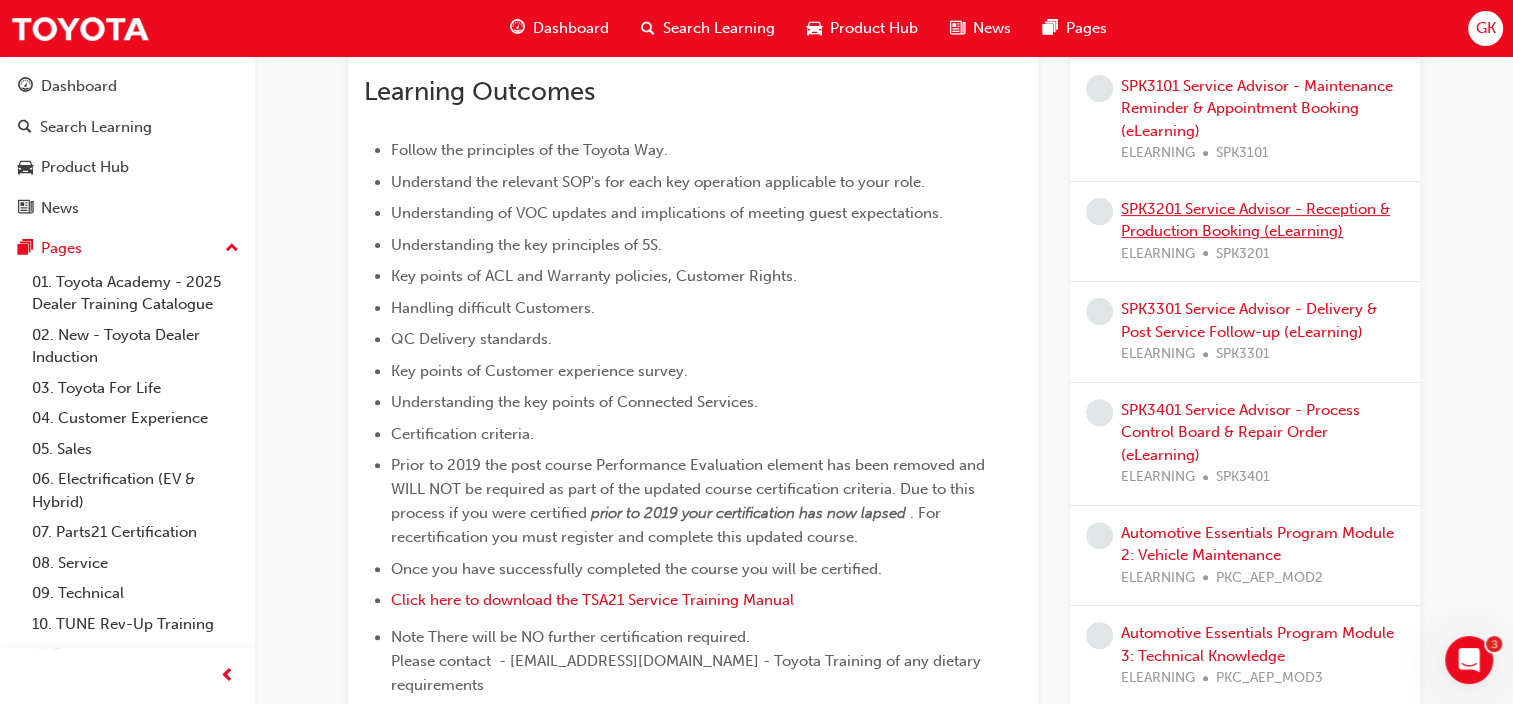 click on "SPK3201 Service Advisor - Reception & Production Booking (eLearning)" at bounding box center [1255, 219] 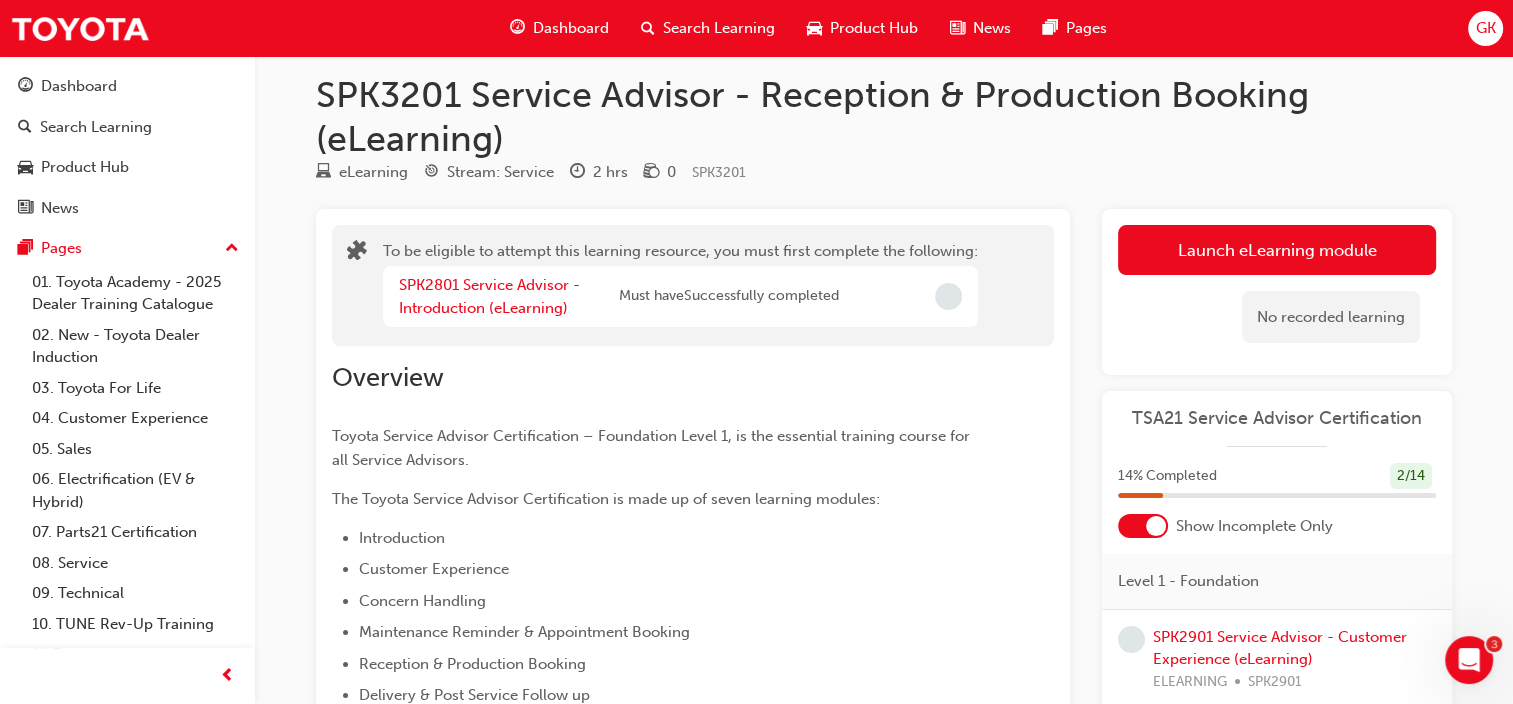 scroll, scrollTop: 0, scrollLeft: 0, axis: both 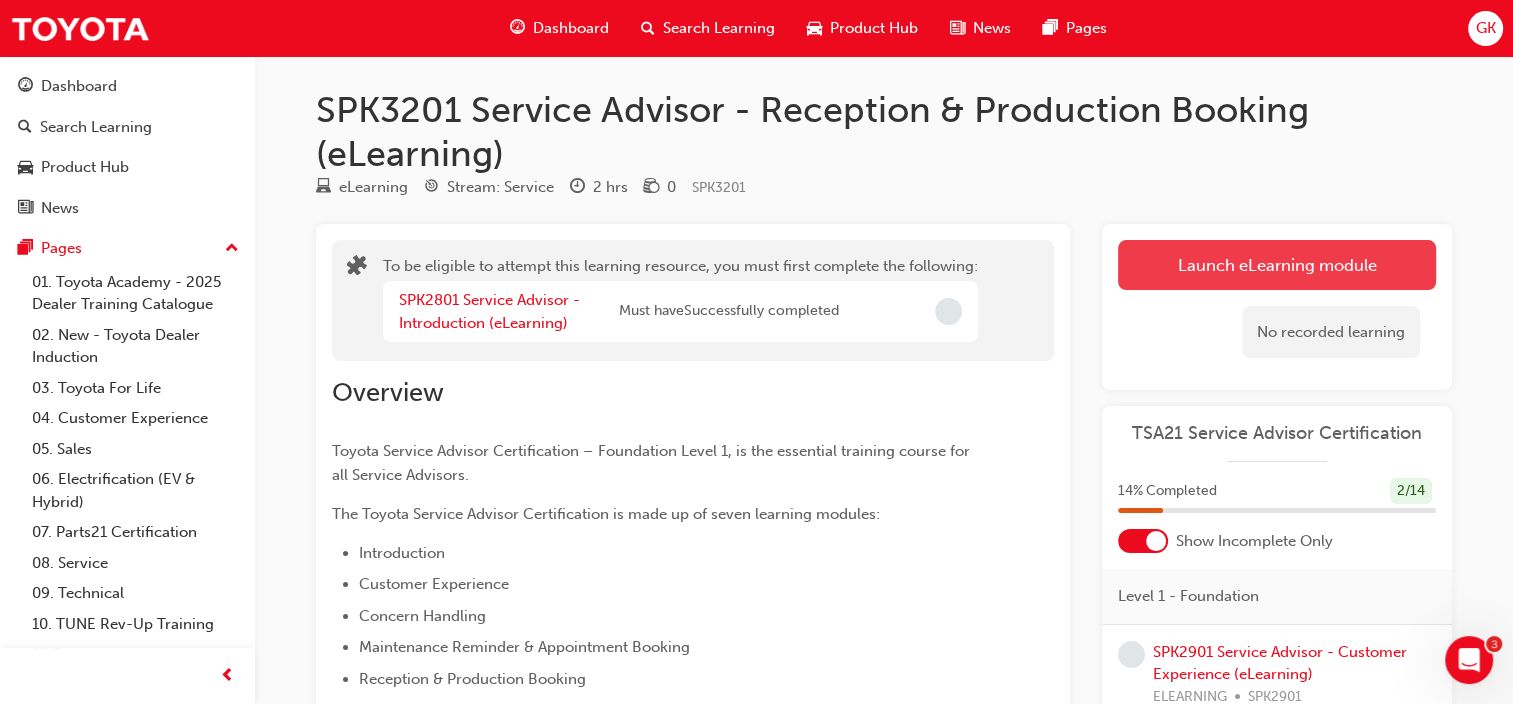 click on "Launch eLearning module" at bounding box center [1277, 265] 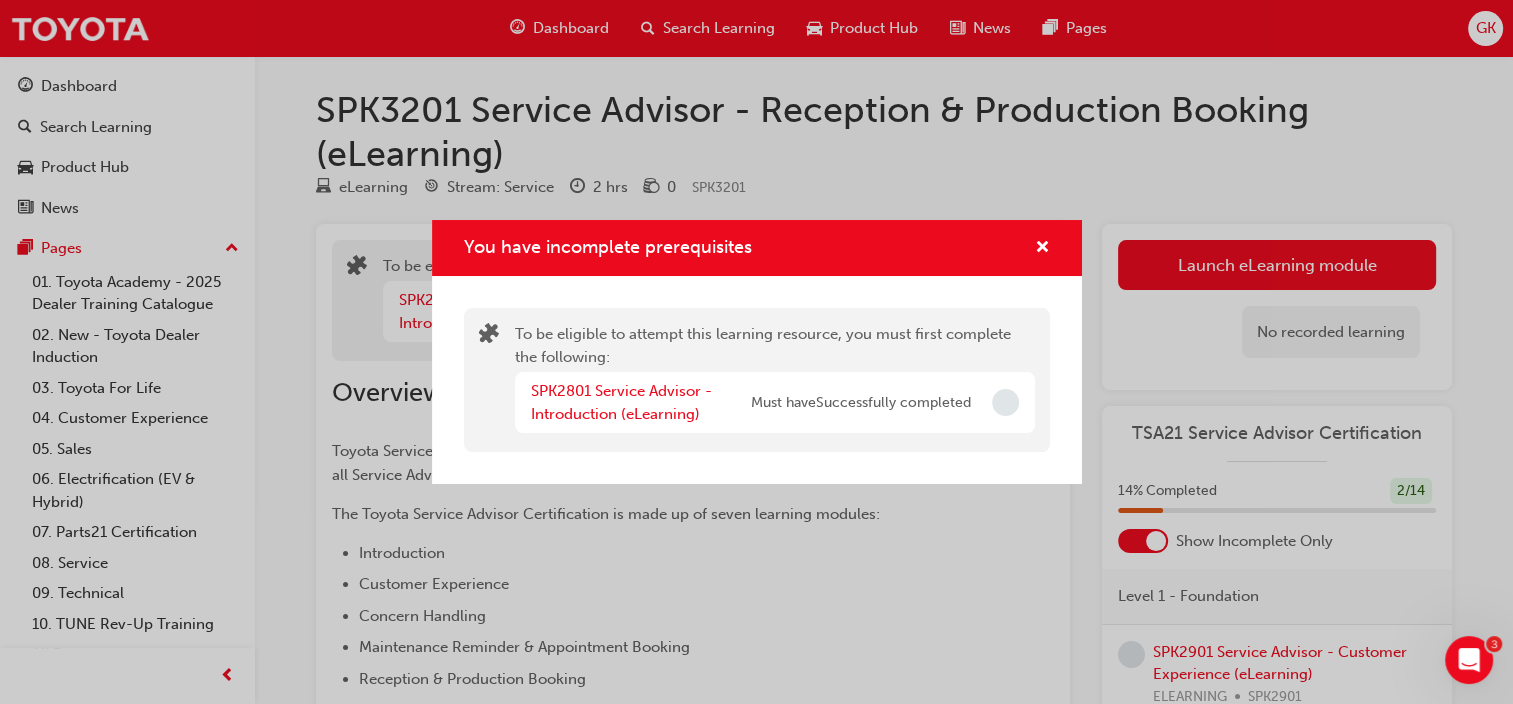 click on "You have incomplete prerequisites" at bounding box center (757, 248) 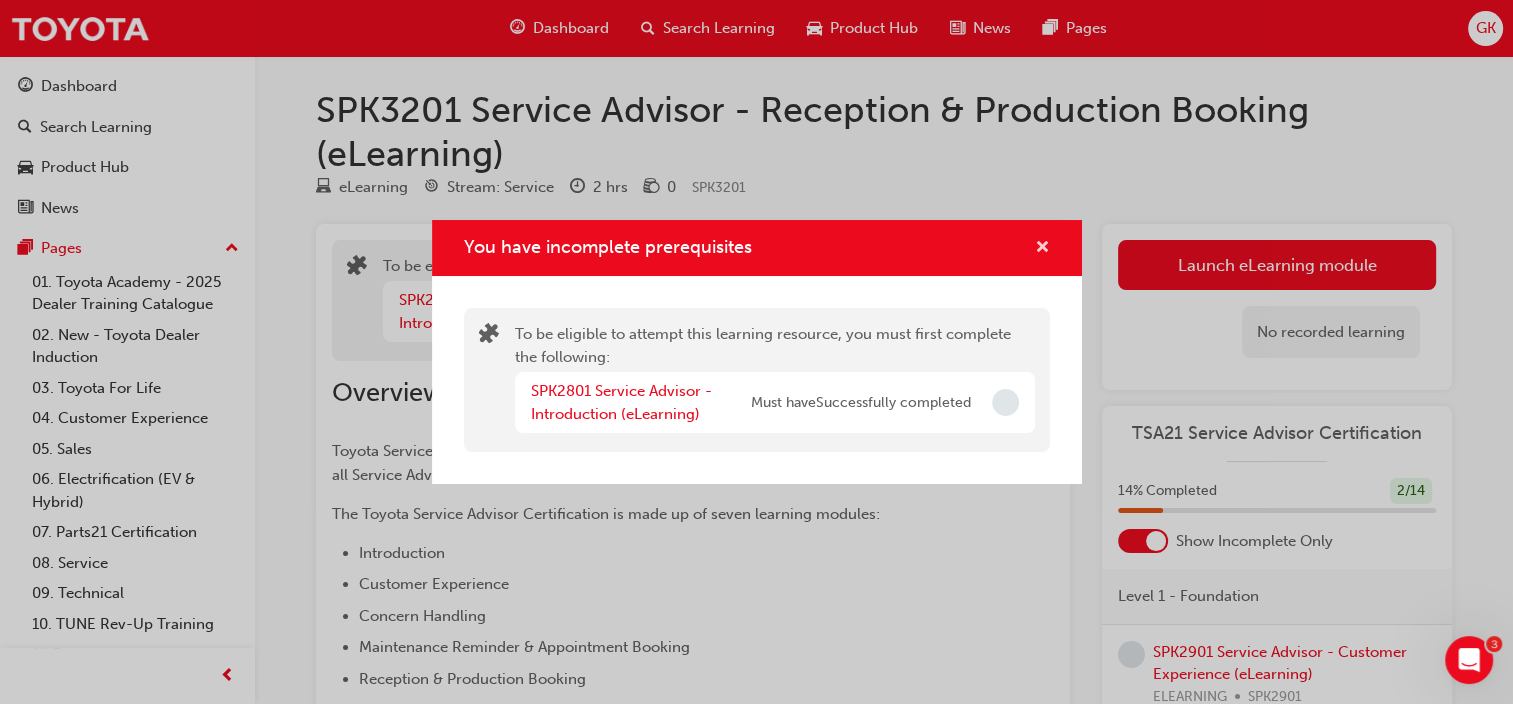 click at bounding box center (1042, 249) 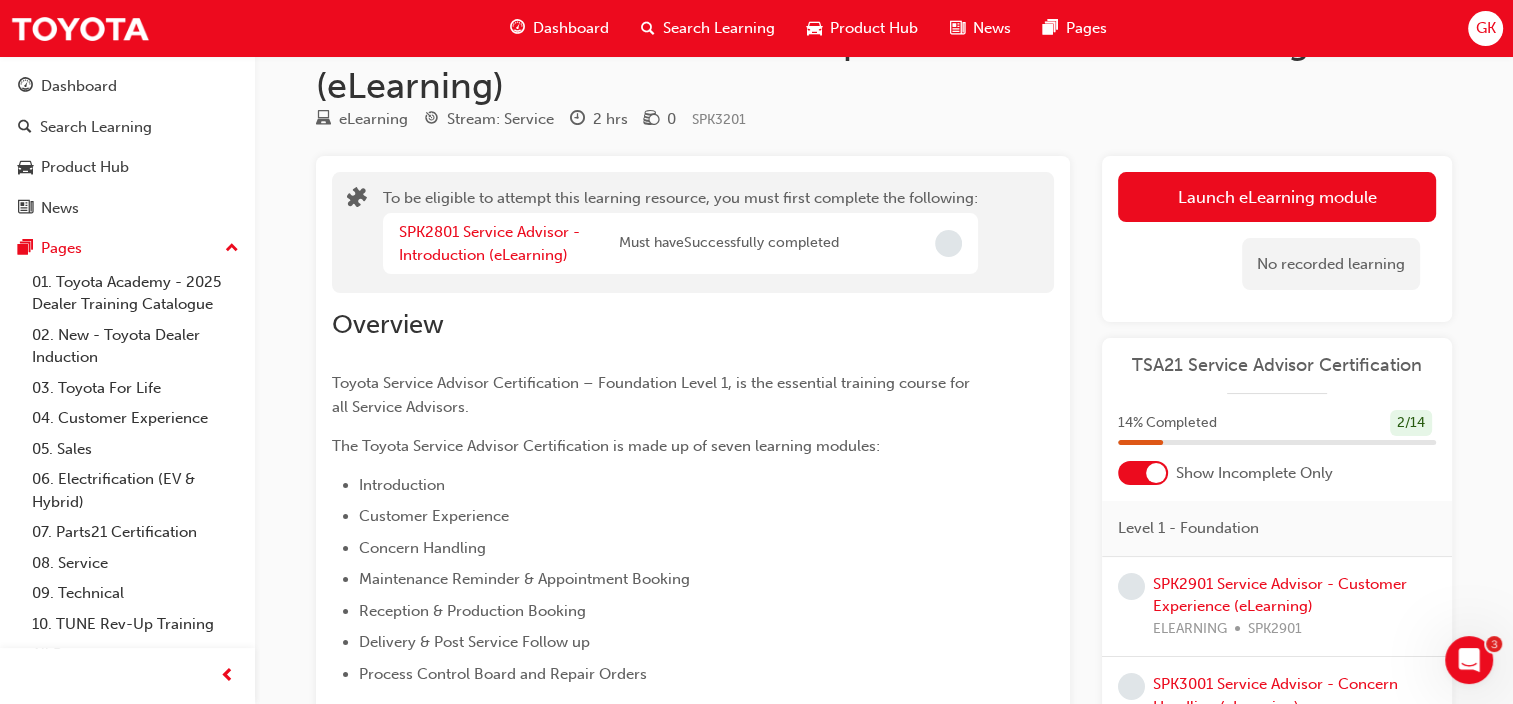 scroll, scrollTop: 175, scrollLeft: 0, axis: vertical 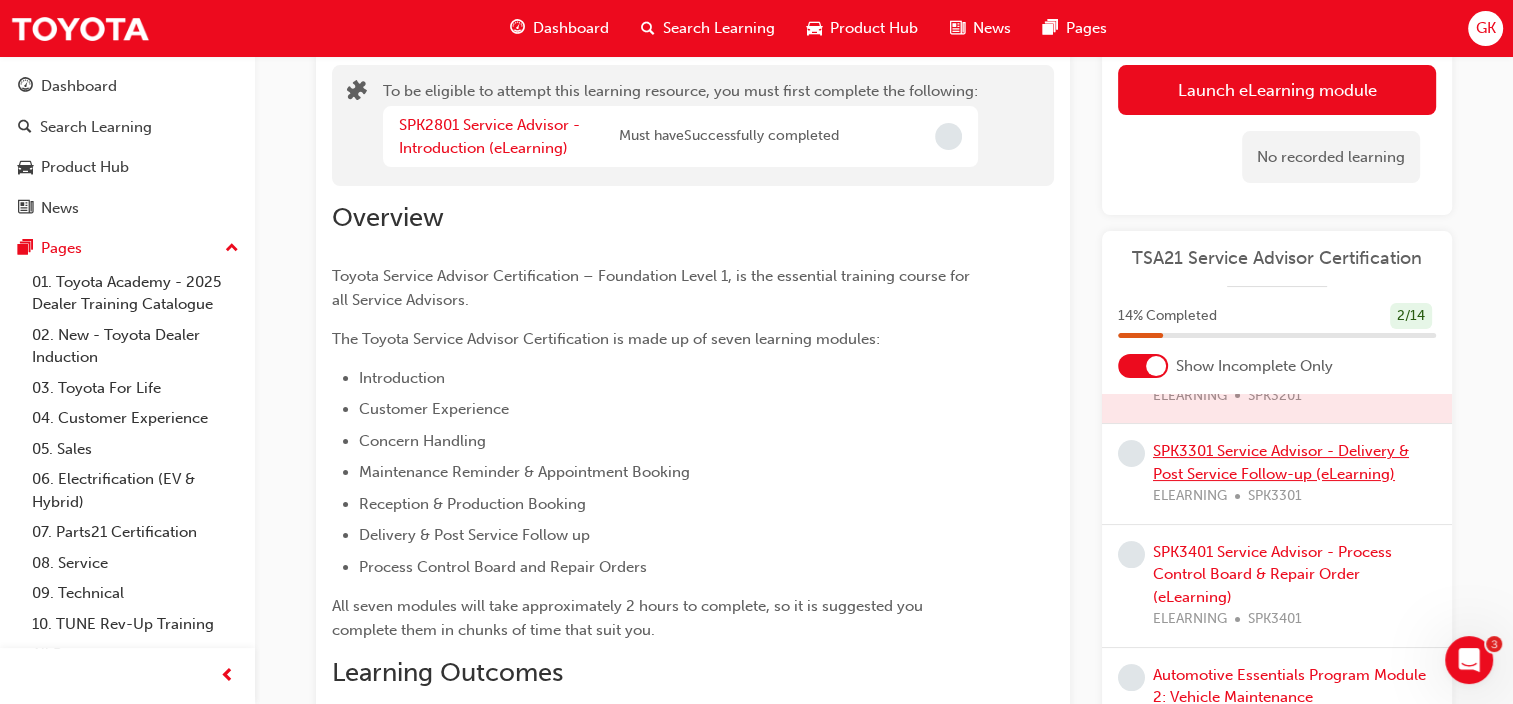 click on "SPK3301 Service Advisor - Delivery & Post Service Follow-up (eLearning)" at bounding box center [1281, 462] 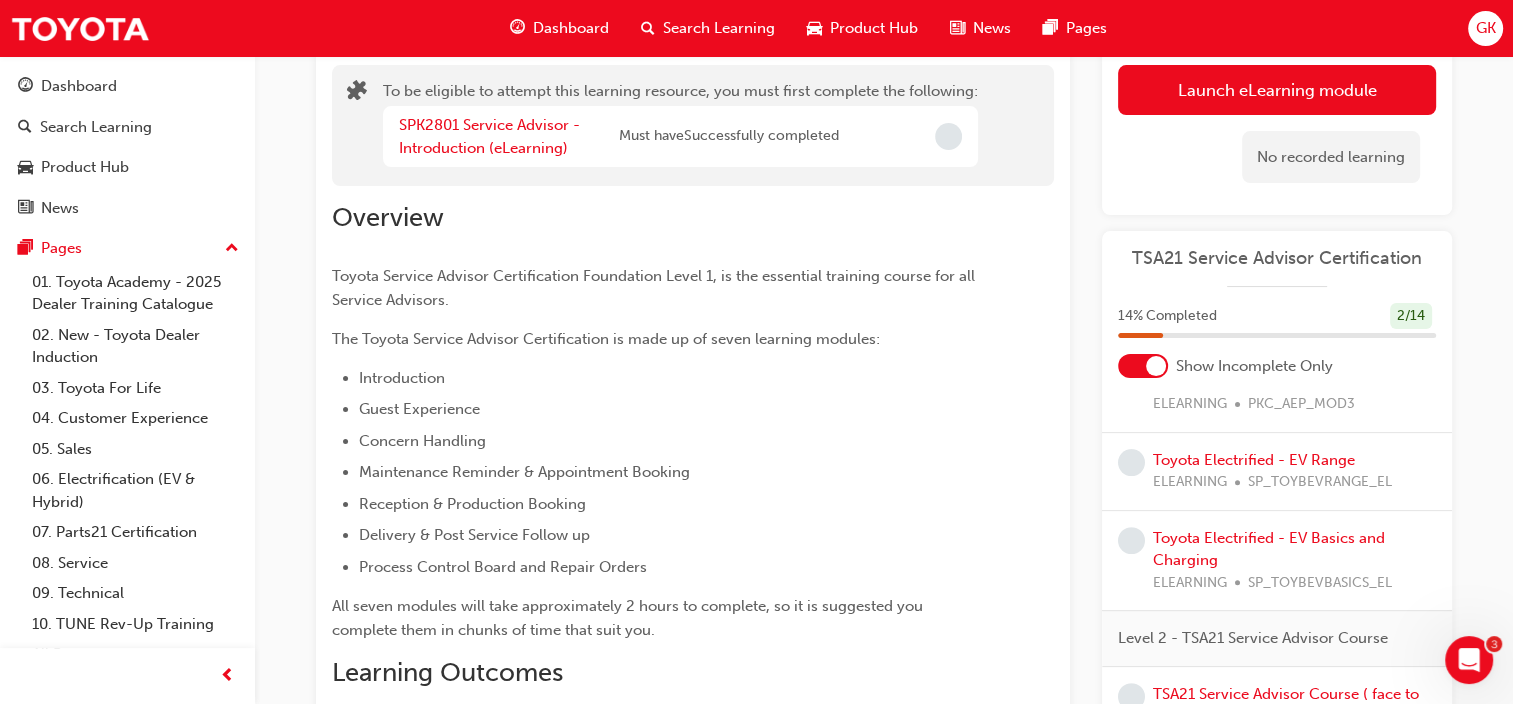 scroll, scrollTop: 992, scrollLeft: 0, axis: vertical 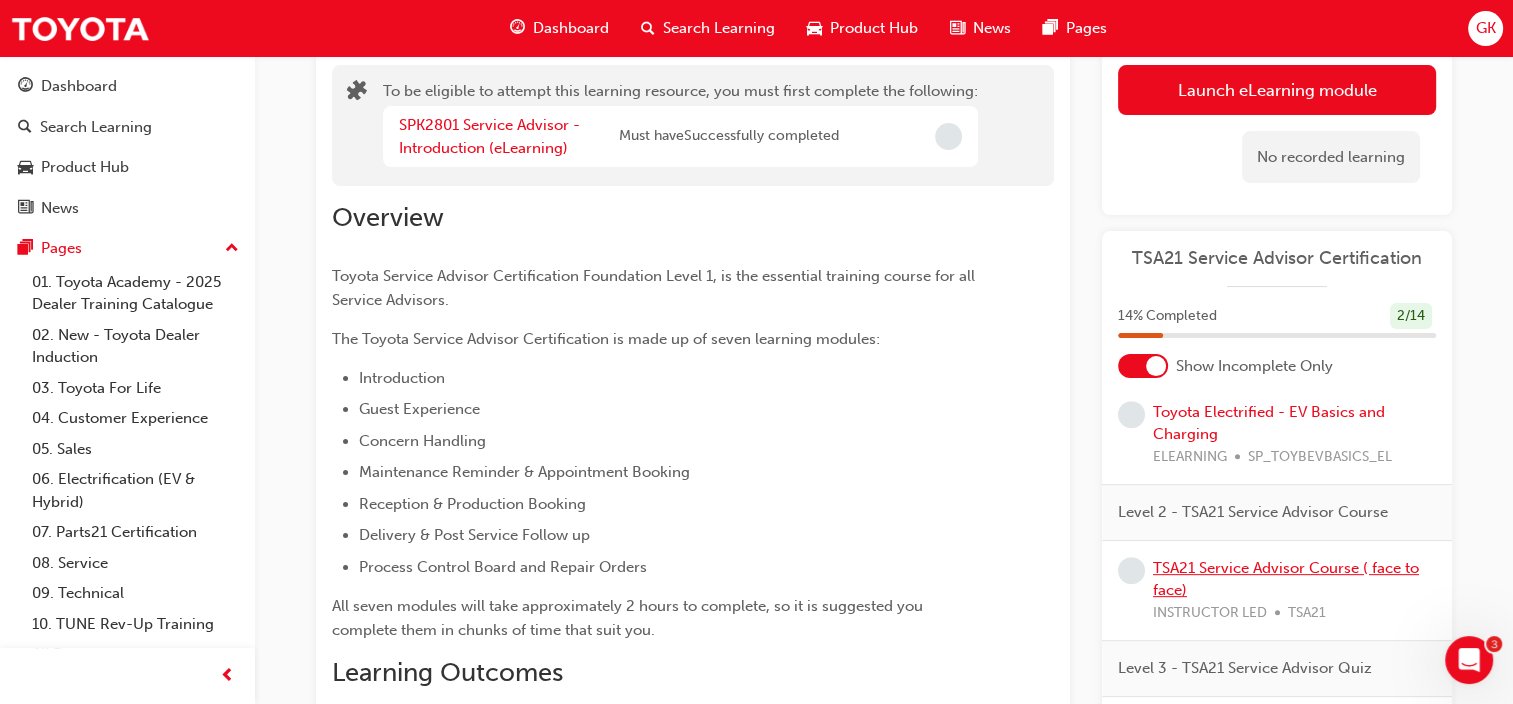 click on "TSA21 Service Advisor Course ( face to face)" at bounding box center [1286, 579] 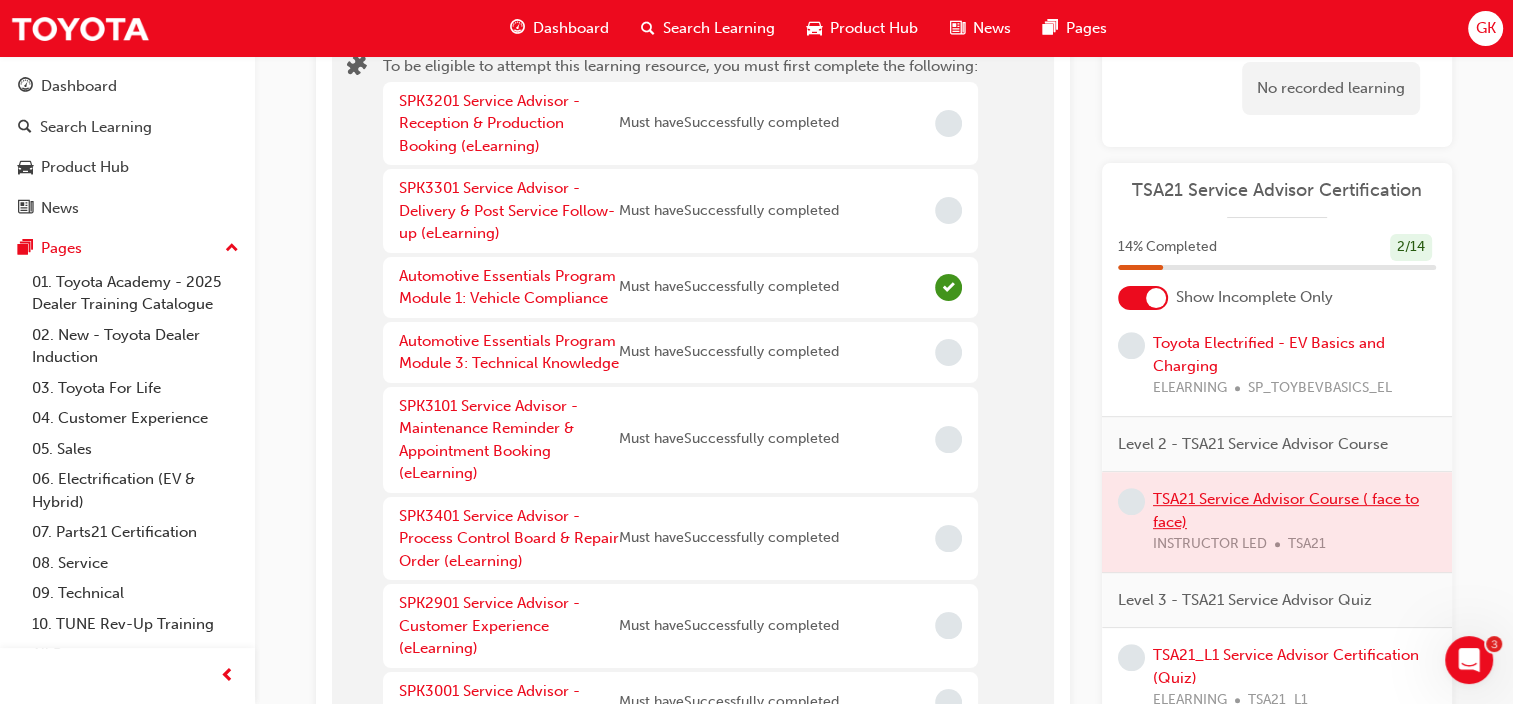 scroll, scrollTop: 80, scrollLeft: 0, axis: vertical 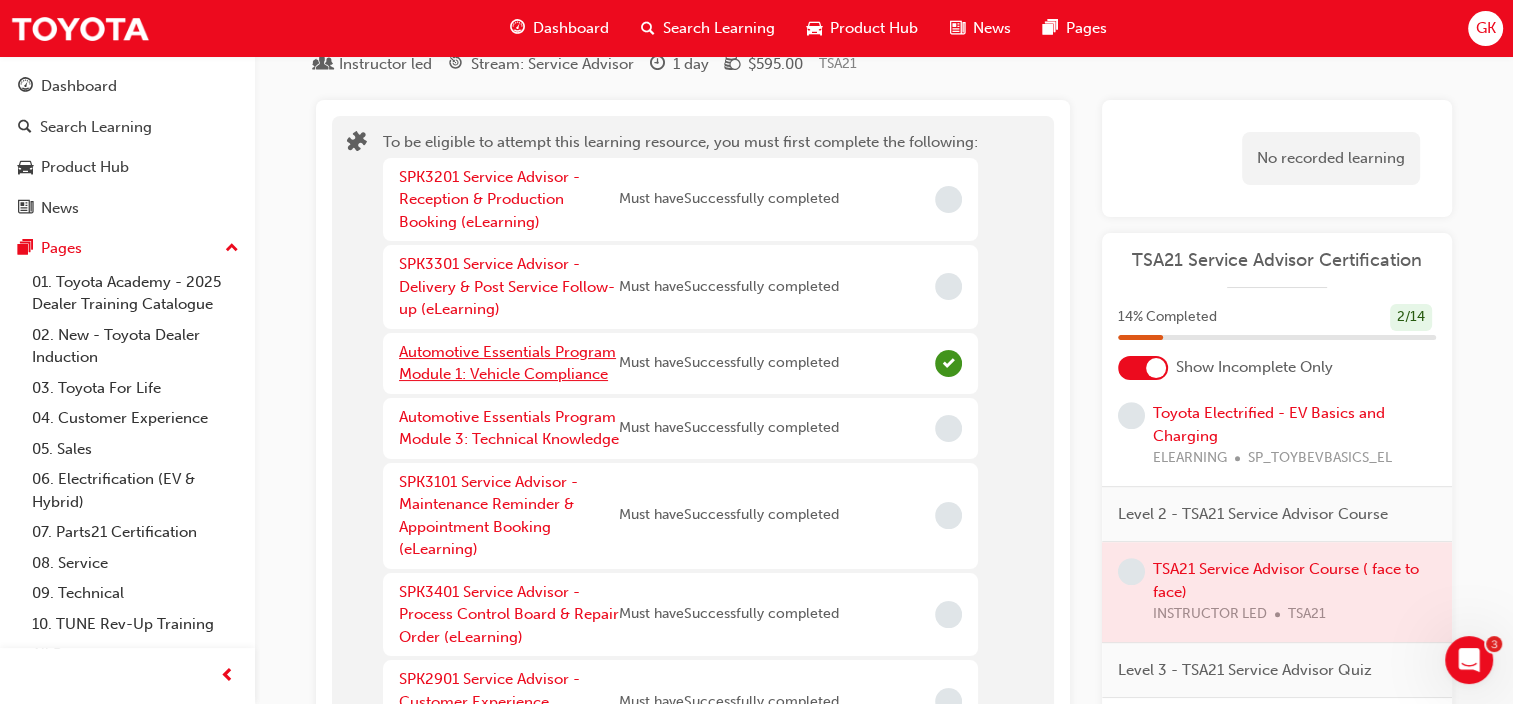 click on "Automotive Essentials Program Module 1: Vehicle Compliance" at bounding box center [507, 363] 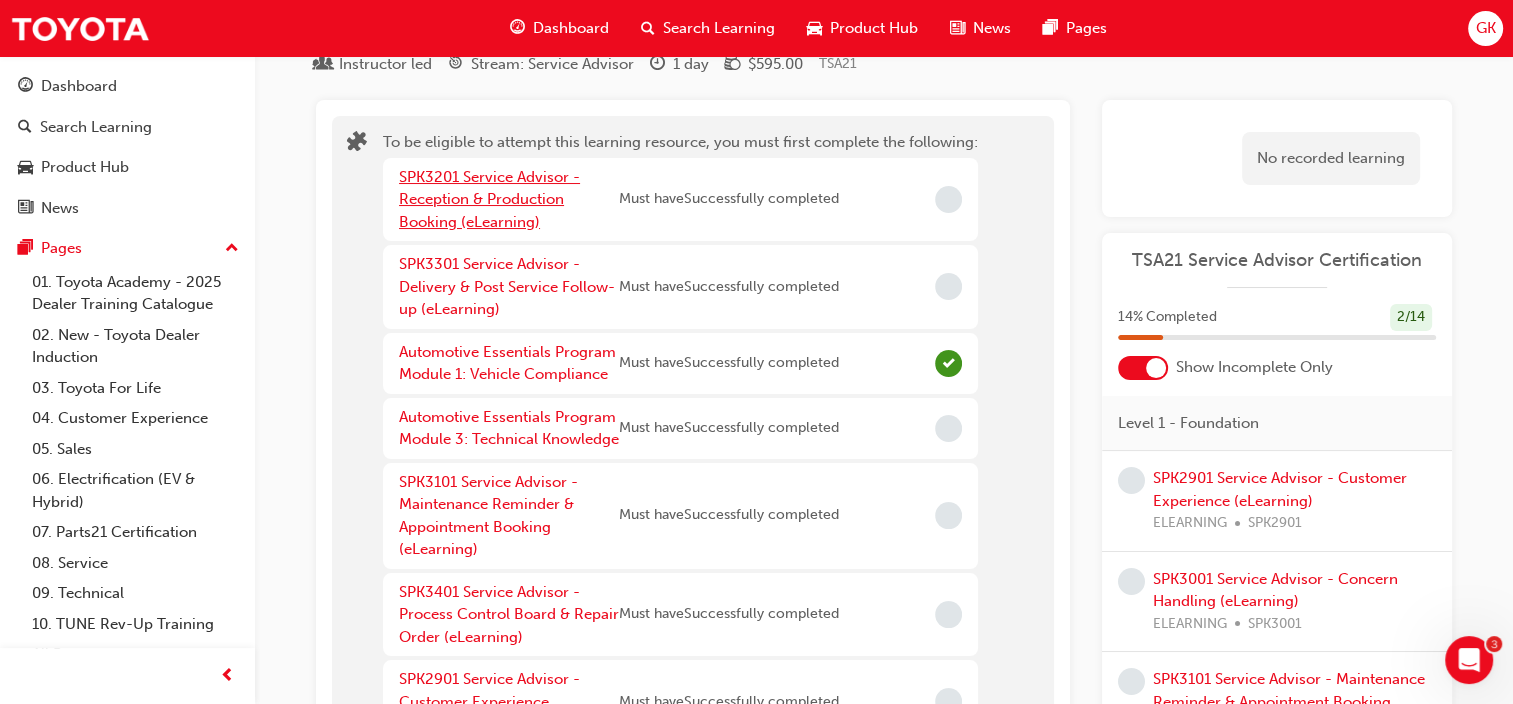click on "SPK3201 Service Advisor - Reception & Production Booking (eLearning)" at bounding box center [489, 199] 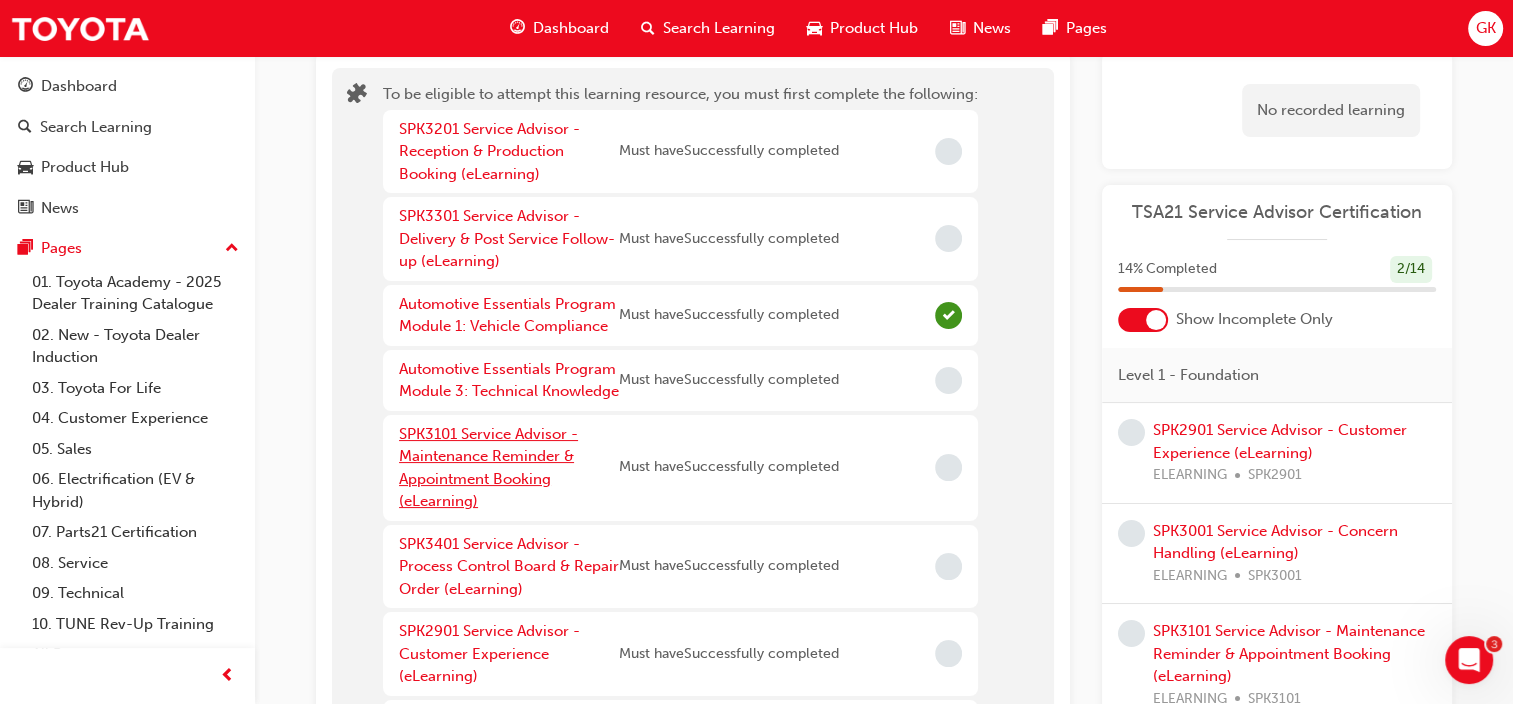 scroll, scrollTop: 256, scrollLeft: 0, axis: vertical 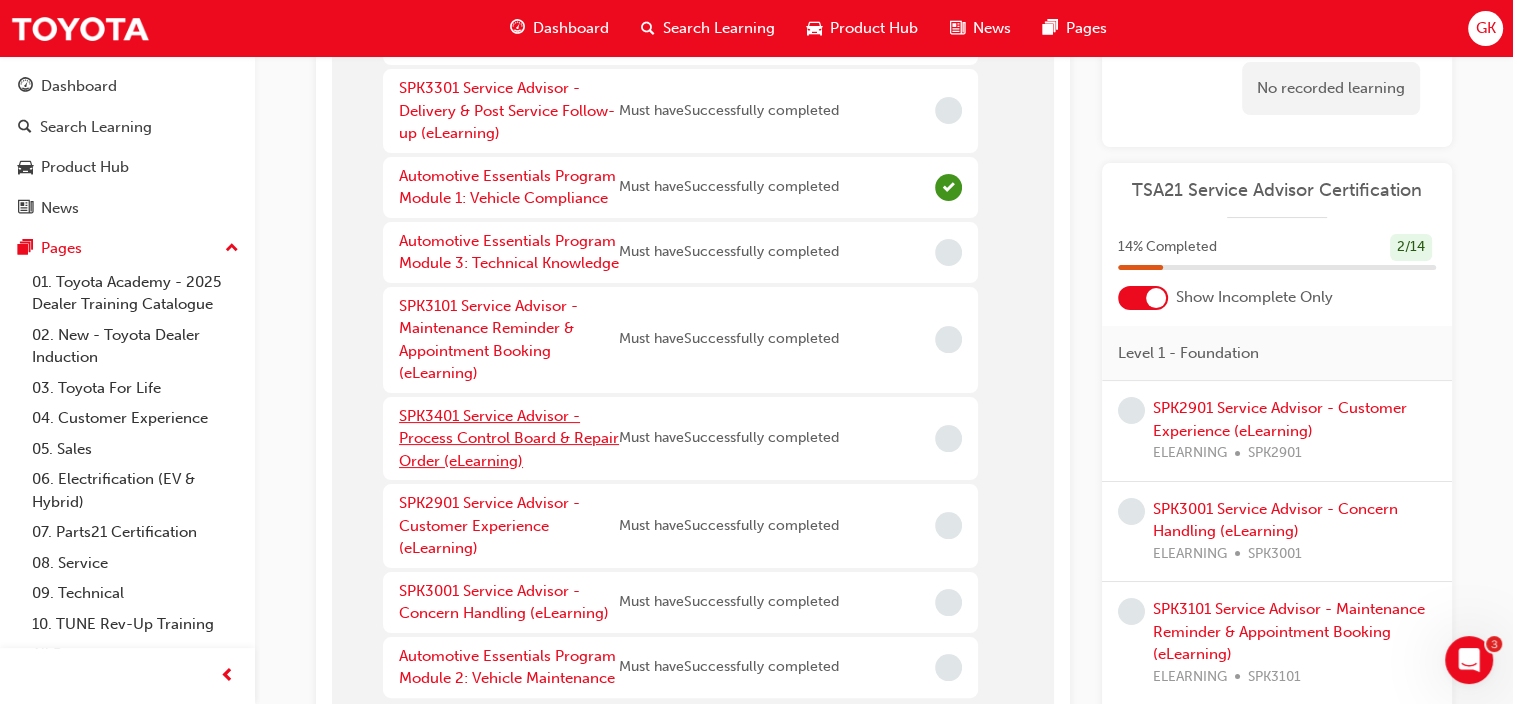 click on "SPK3401 Service Advisor - Process Control Board & Repair Order (eLearning)" at bounding box center (509, 438) 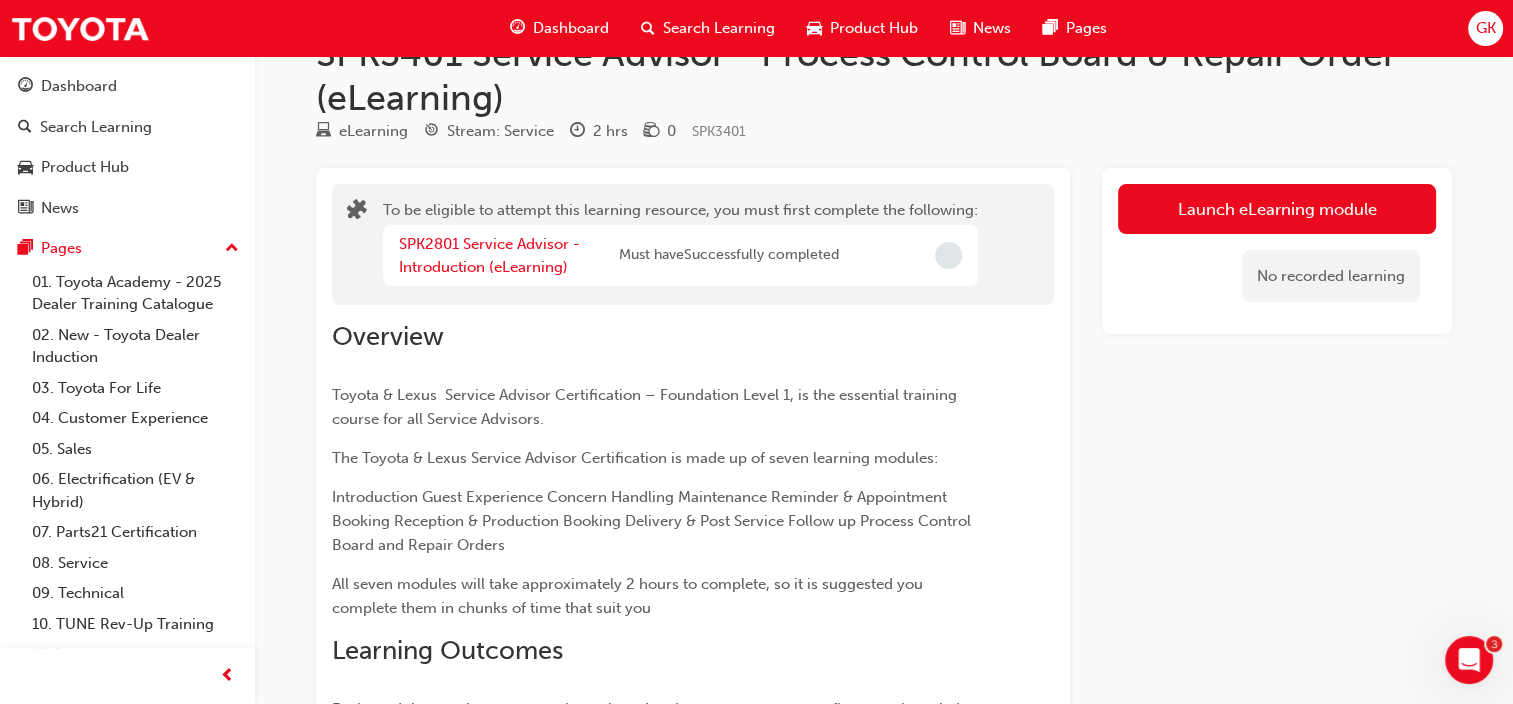 scroll, scrollTop: 0, scrollLeft: 0, axis: both 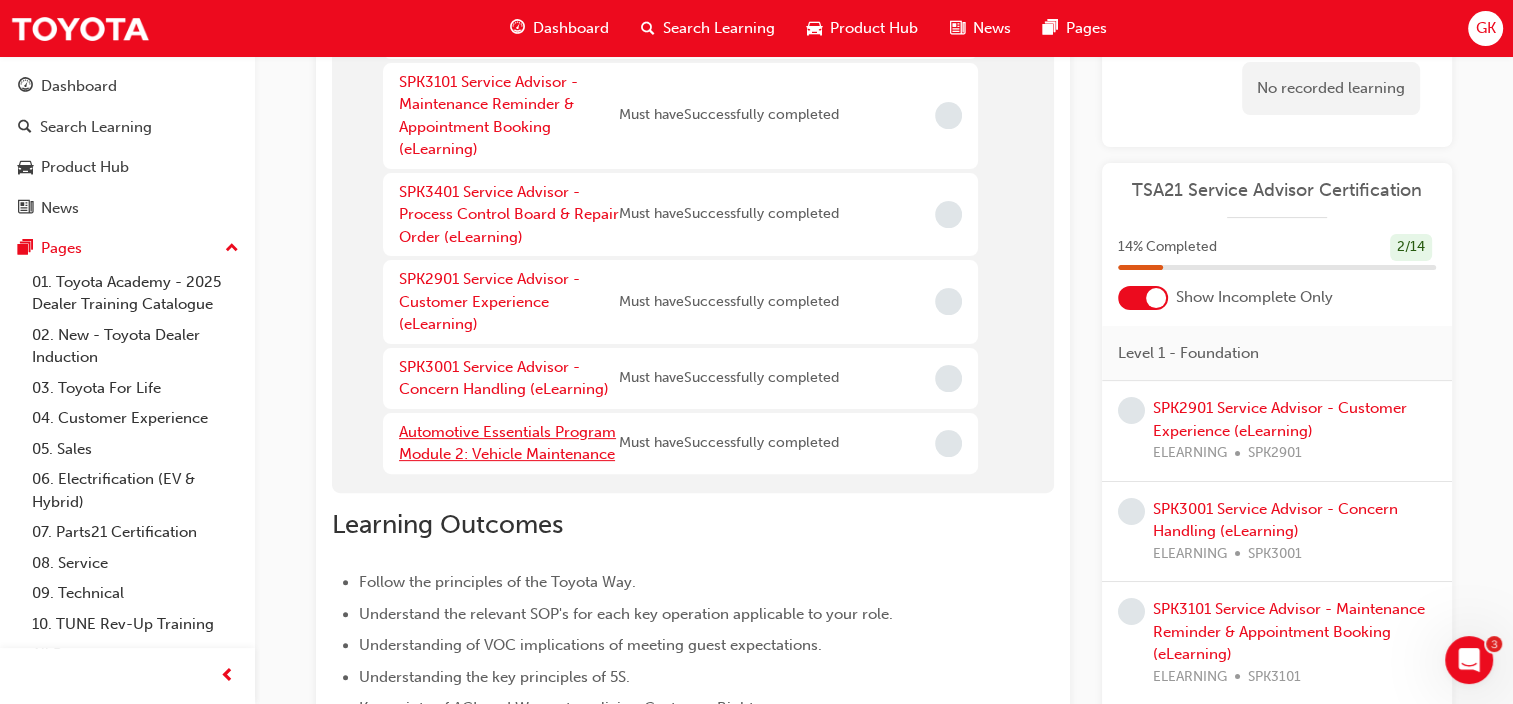 click on "Automotive Essentials Program Module 2: Vehicle Maintenance" at bounding box center [507, 443] 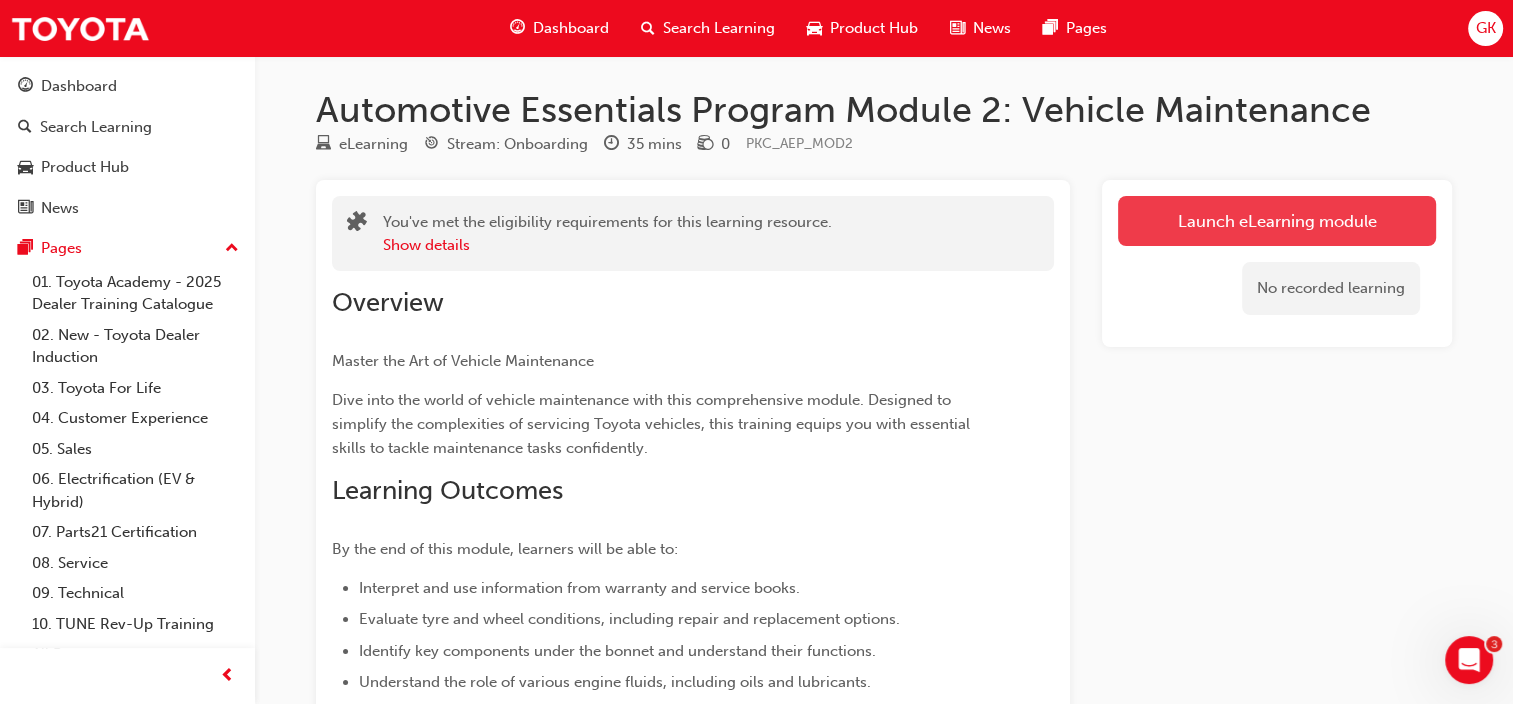 click on "Launch eLearning module" at bounding box center (1277, 221) 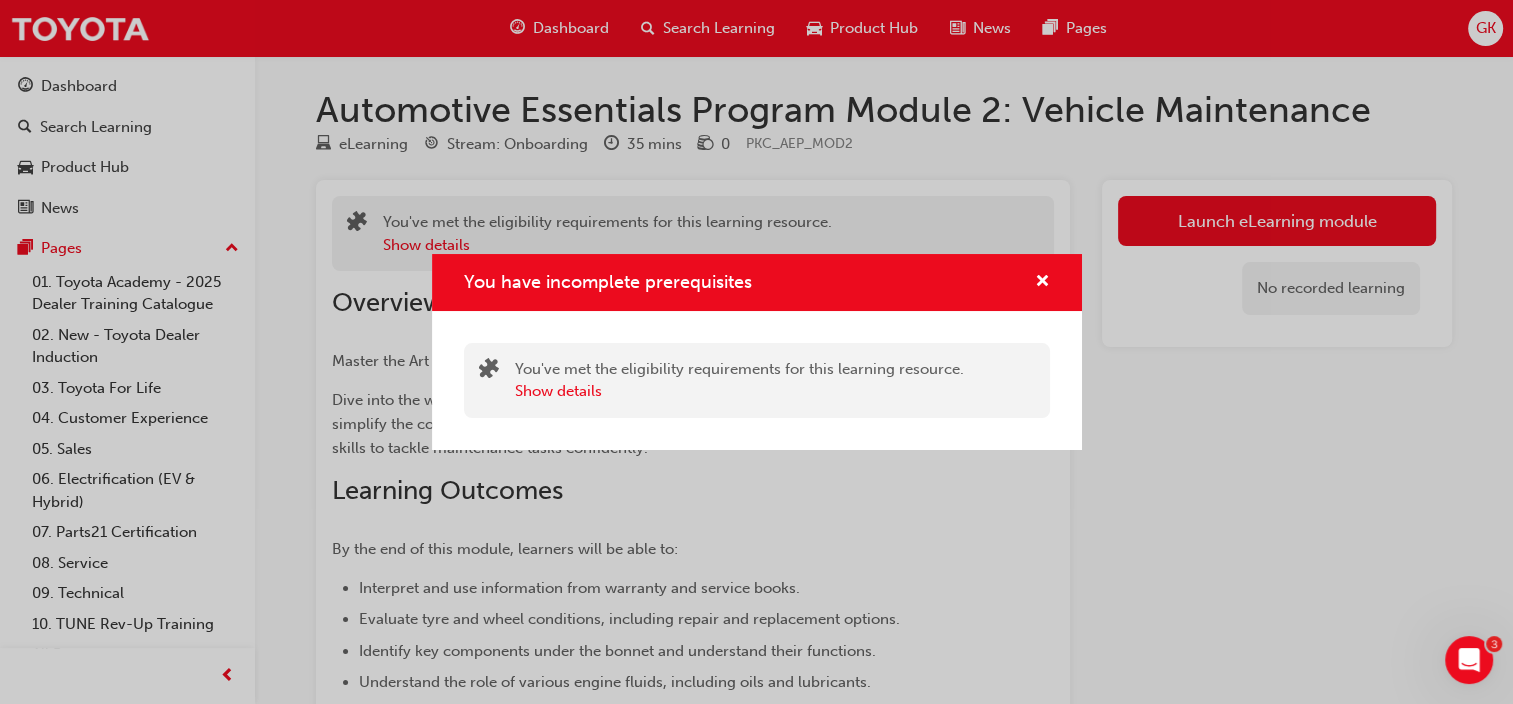 click at bounding box center [1034, 282] 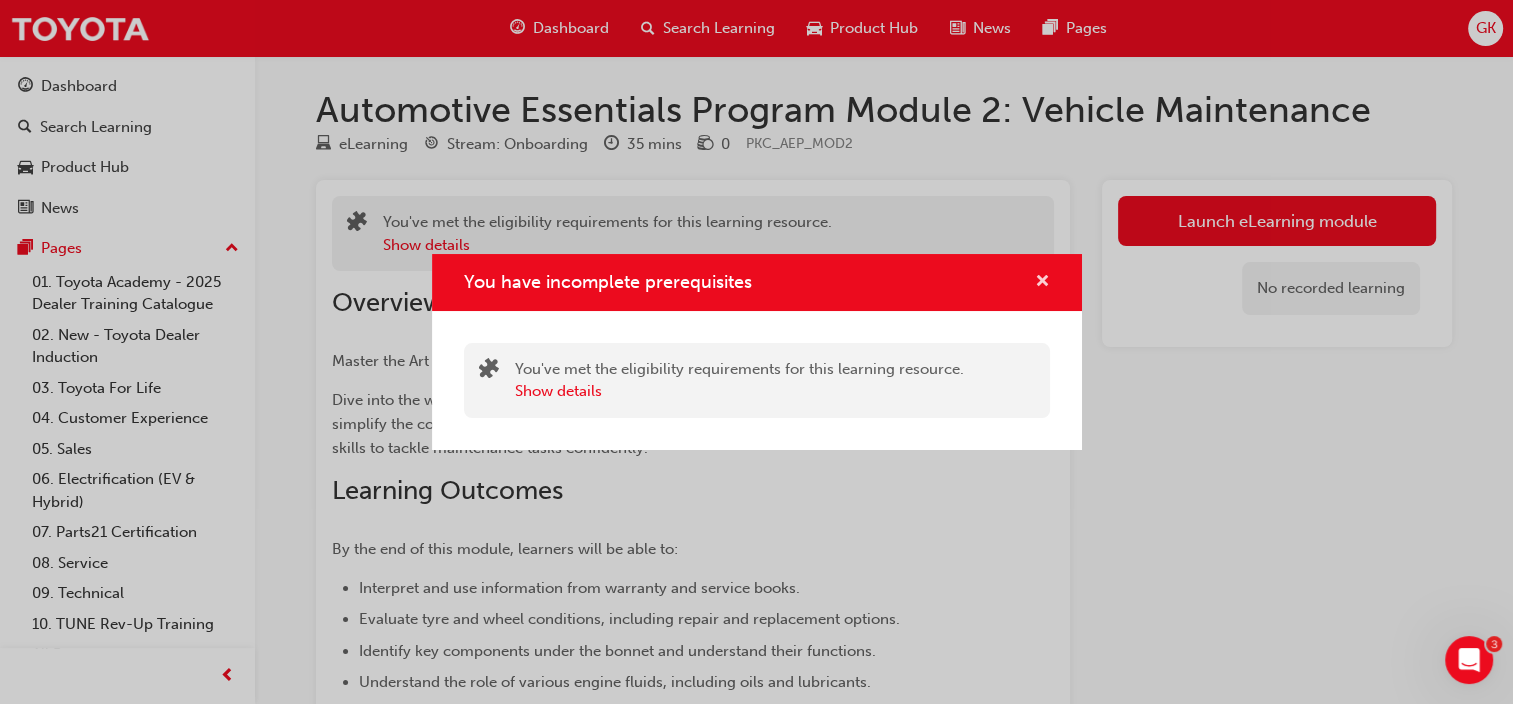 click at bounding box center [1042, 283] 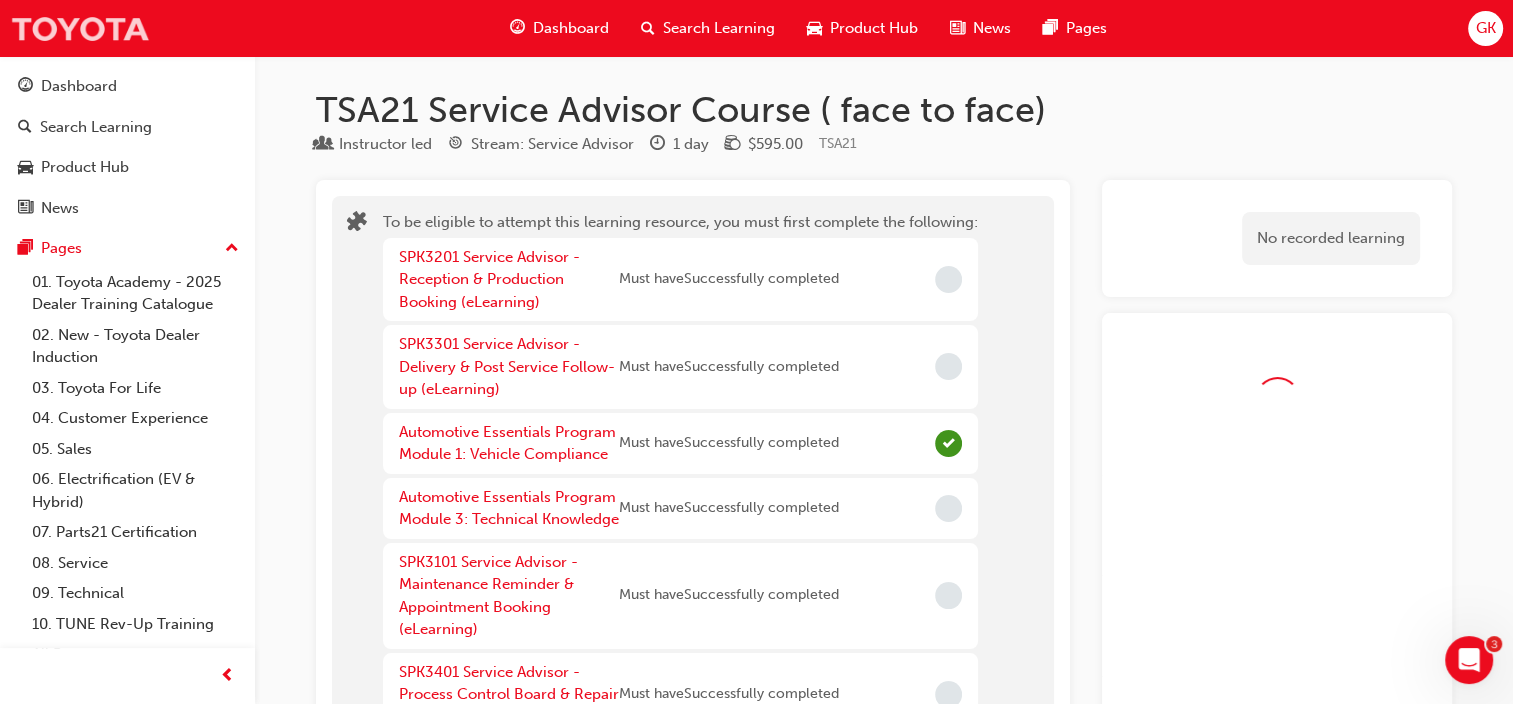 scroll, scrollTop: 480, scrollLeft: 0, axis: vertical 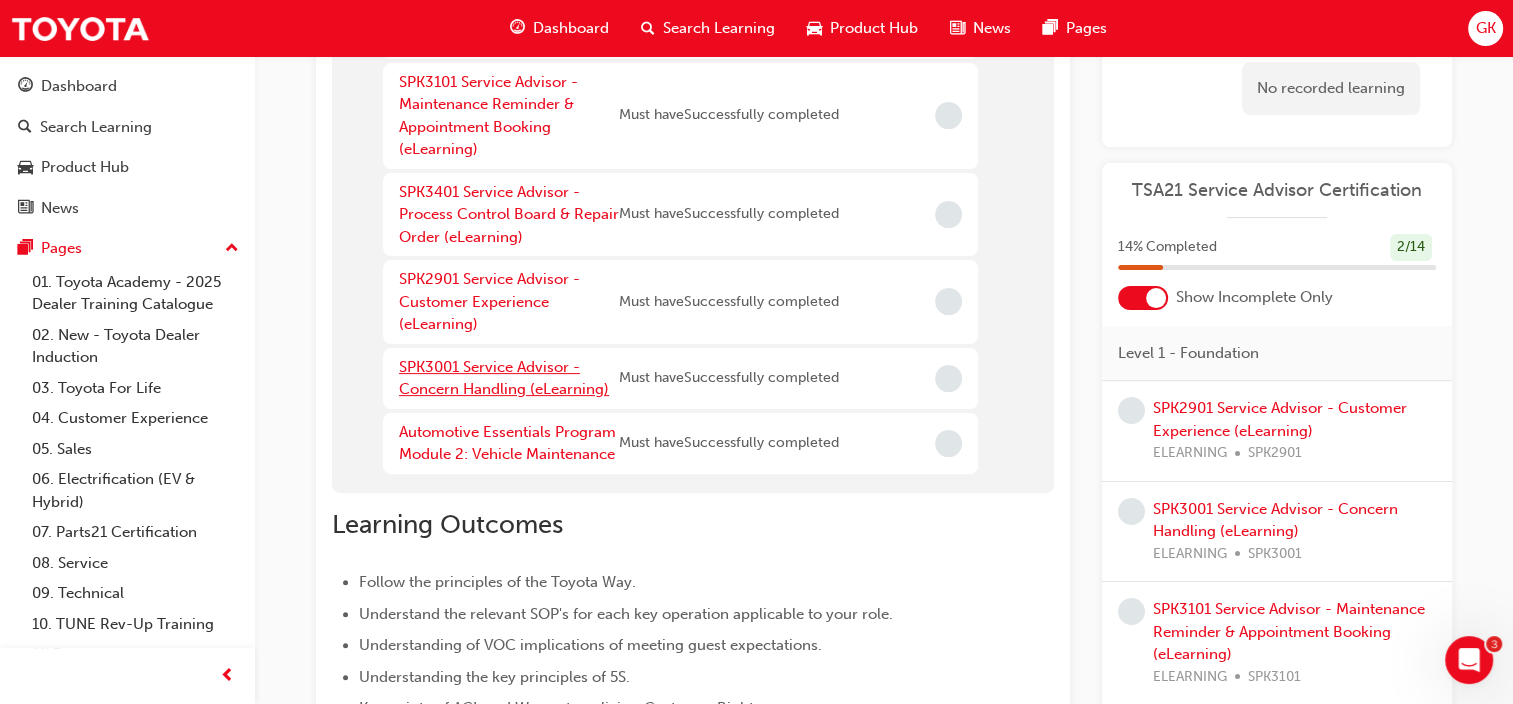 click on "SPK3001 Service Advisor - Concern Handling (eLearning)" at bounding box center (504, 378) 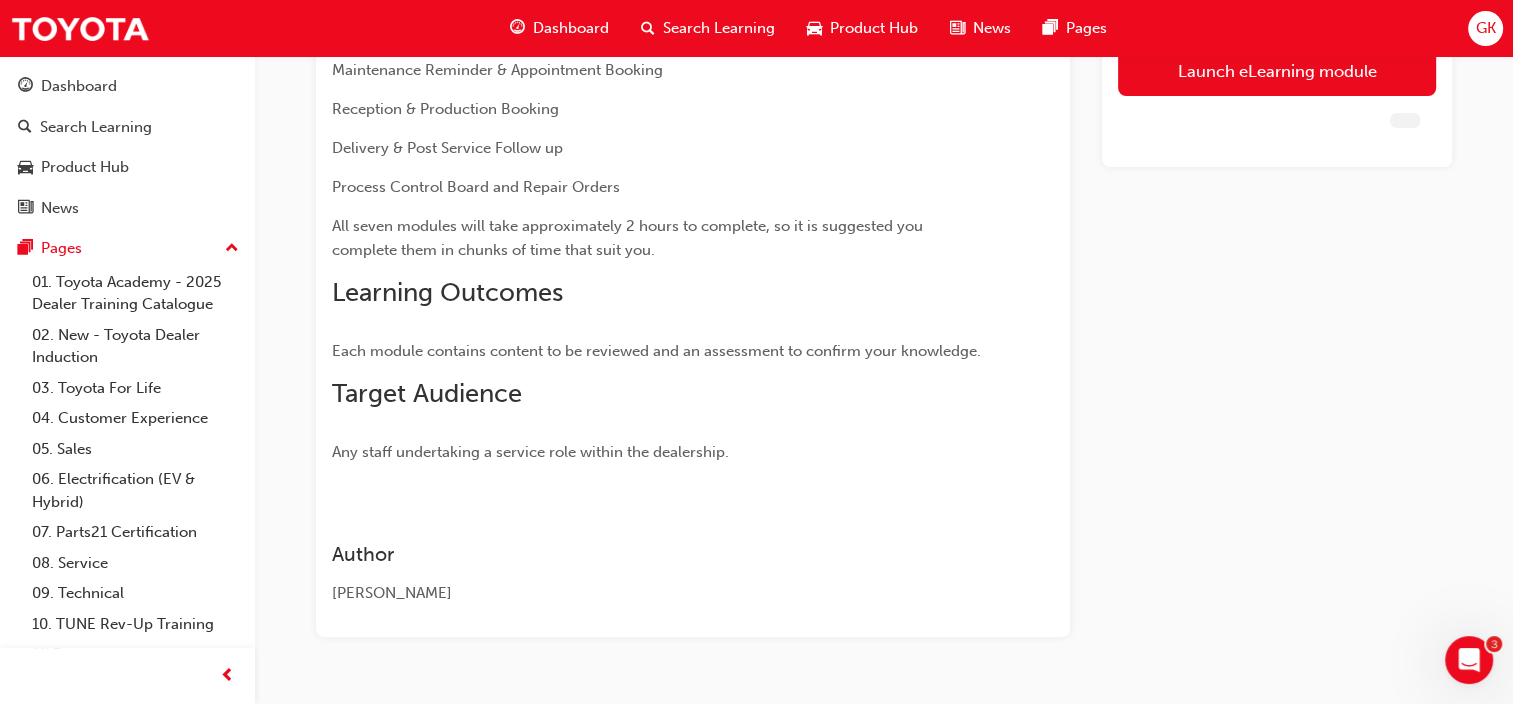 scroll, scrollTop: 0, scrollLeft: 0, axis: both 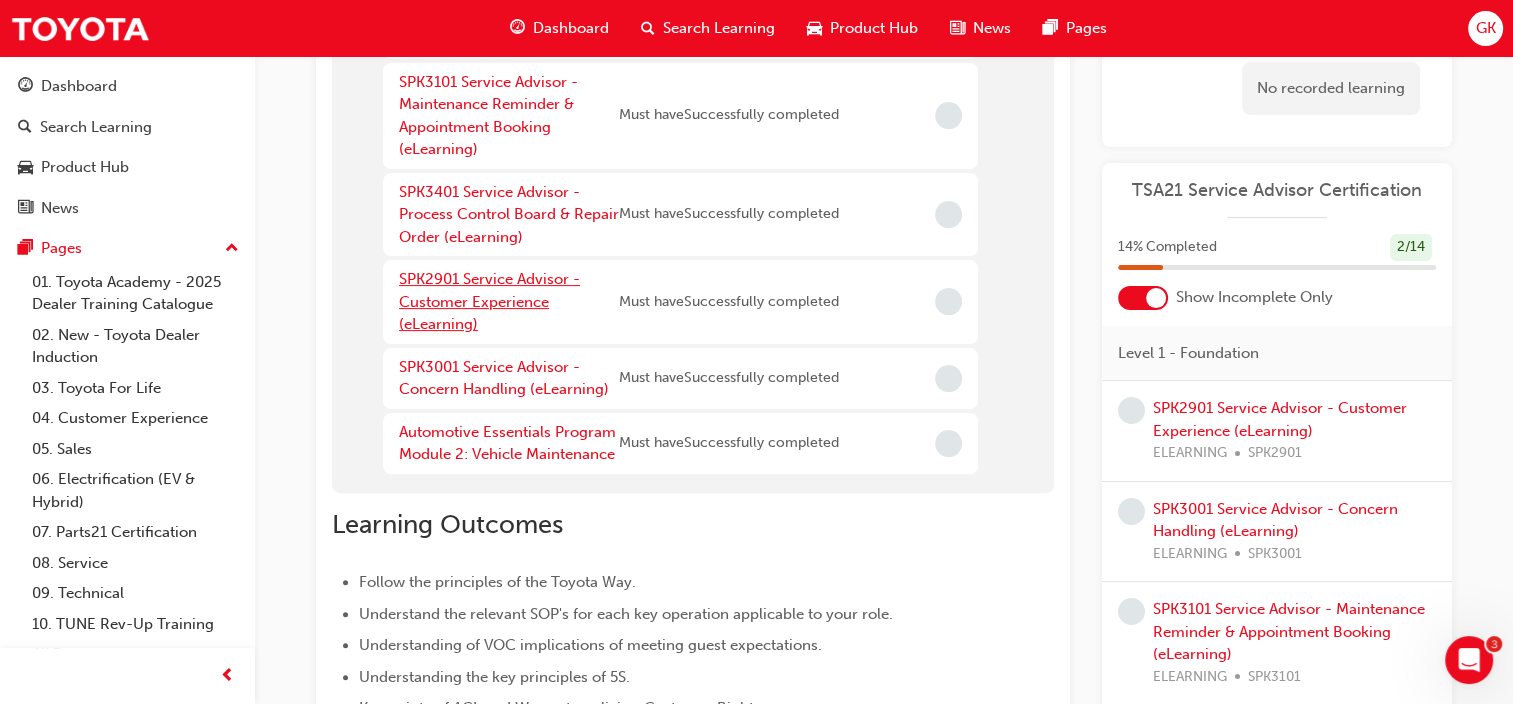 click on "SPK2901 Service Advisor - Customer Experience (eLearning)" at bounding box center [489, 301] 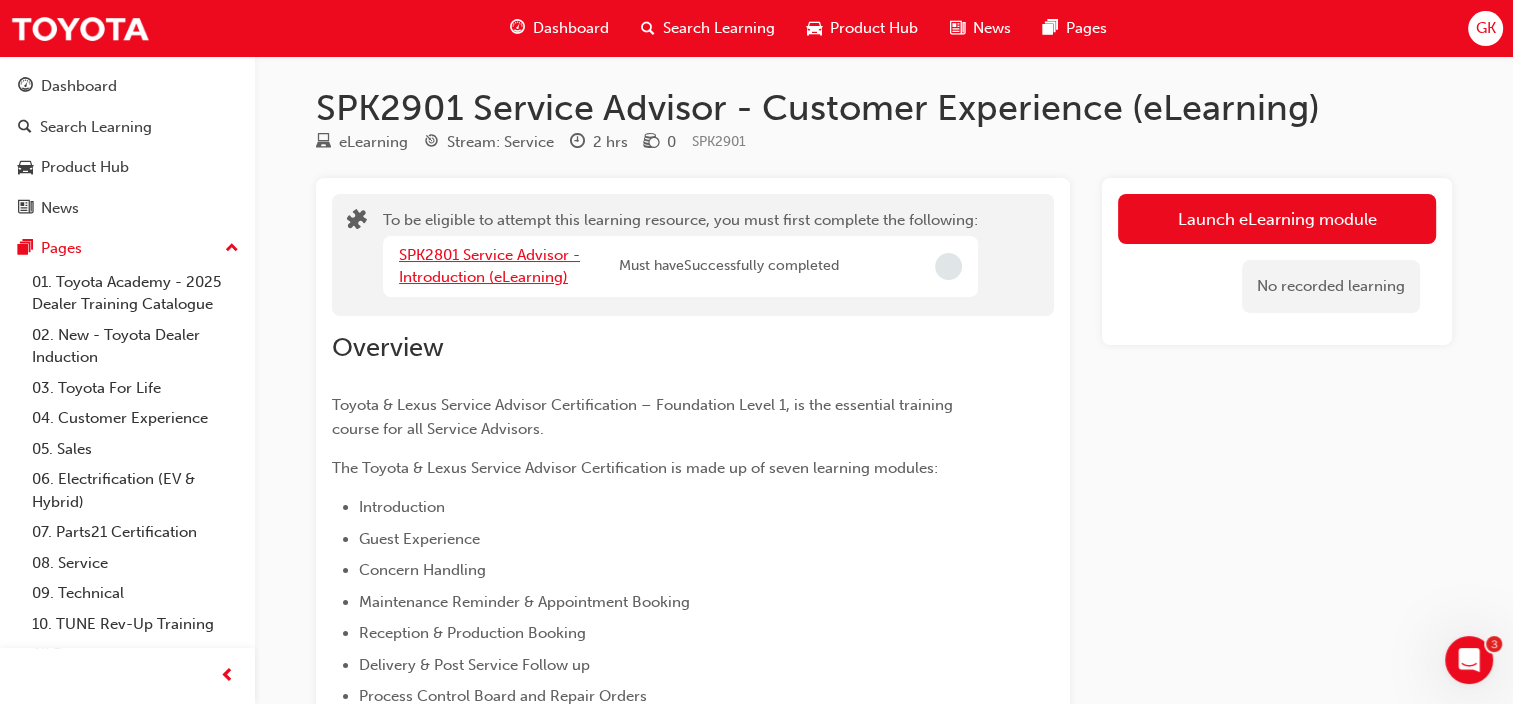 scroll, scrollTop: 0, scrollLeft: 0, axis: both 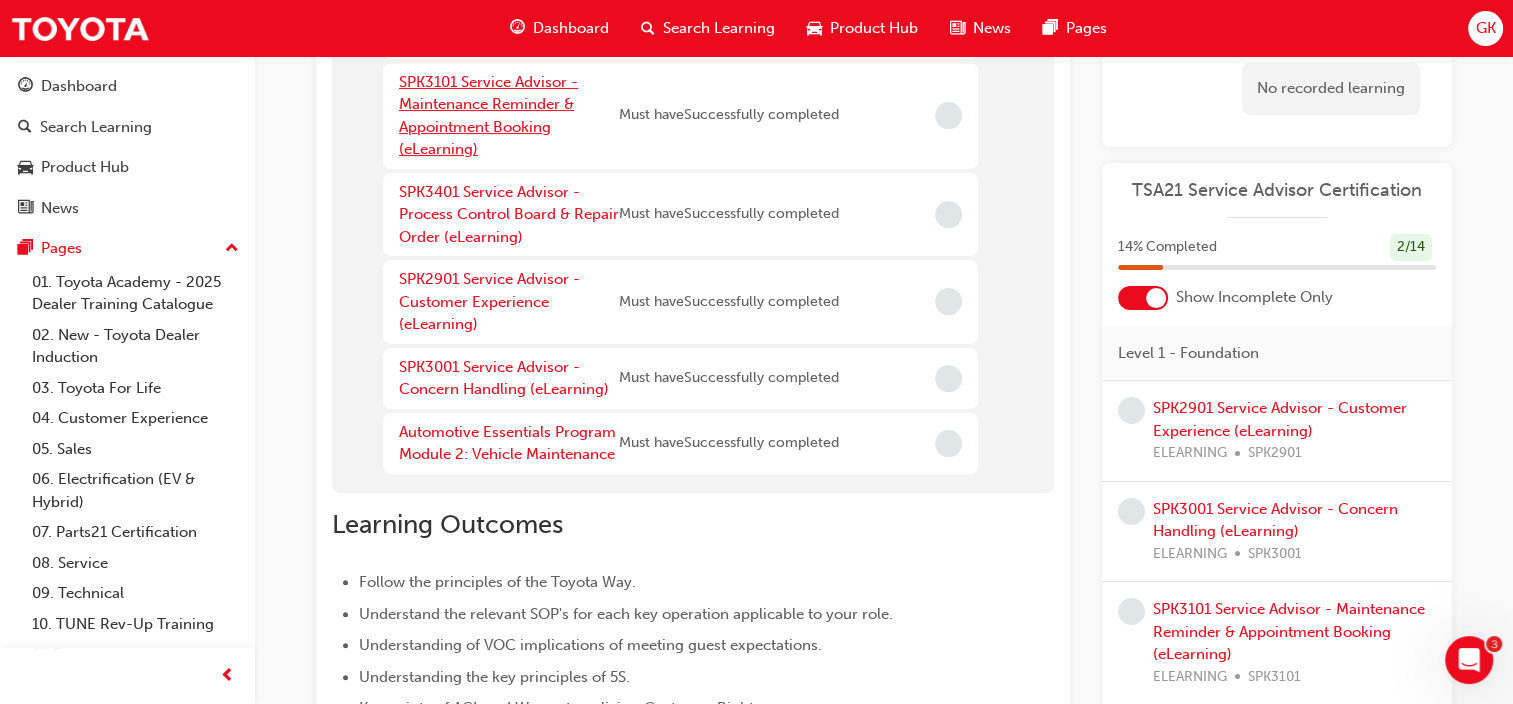 click on "SPK3101 Service Advisor - Maintenance Reminder & Appointment Booking (eLearning)" at bounding box center (488, 116) 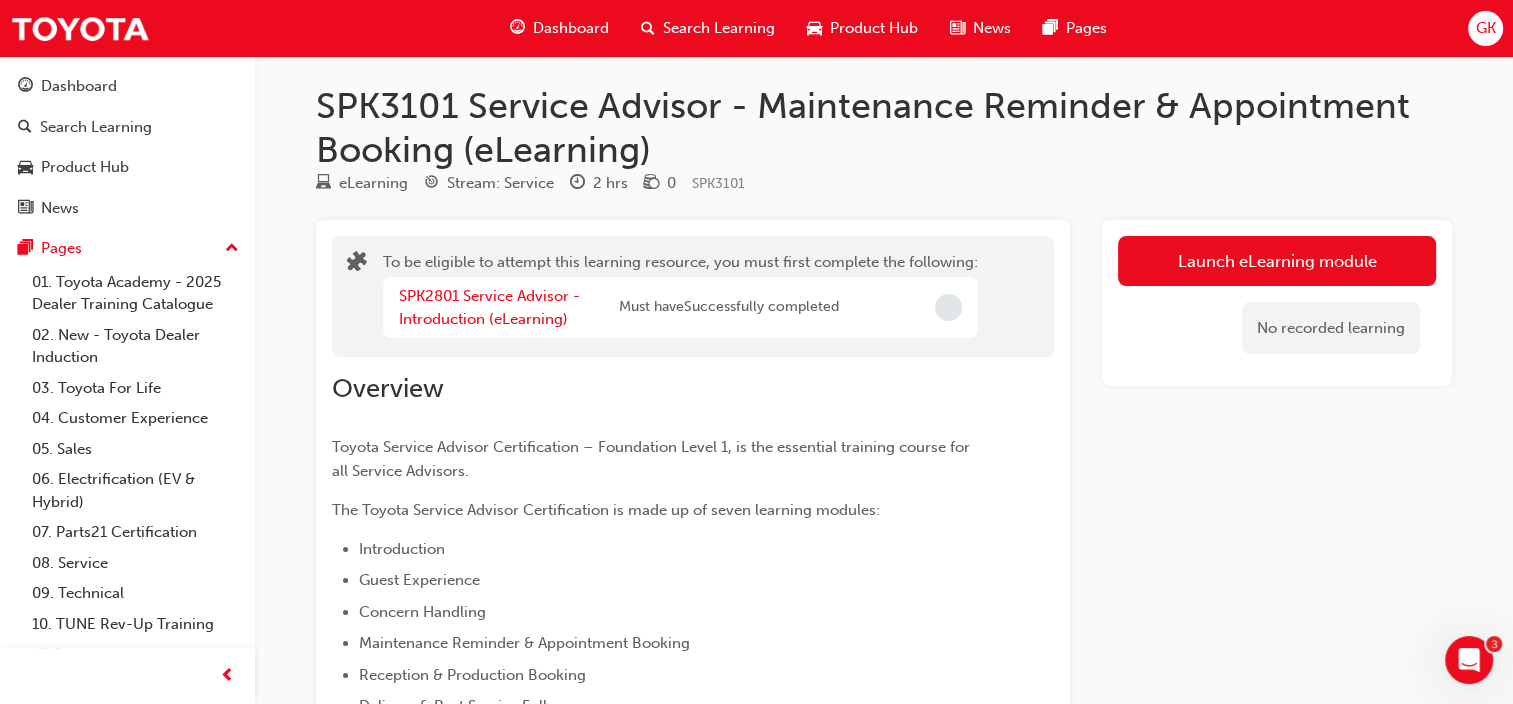 scroll, scrollTop: 0, scrollLeft: 0, axis: both 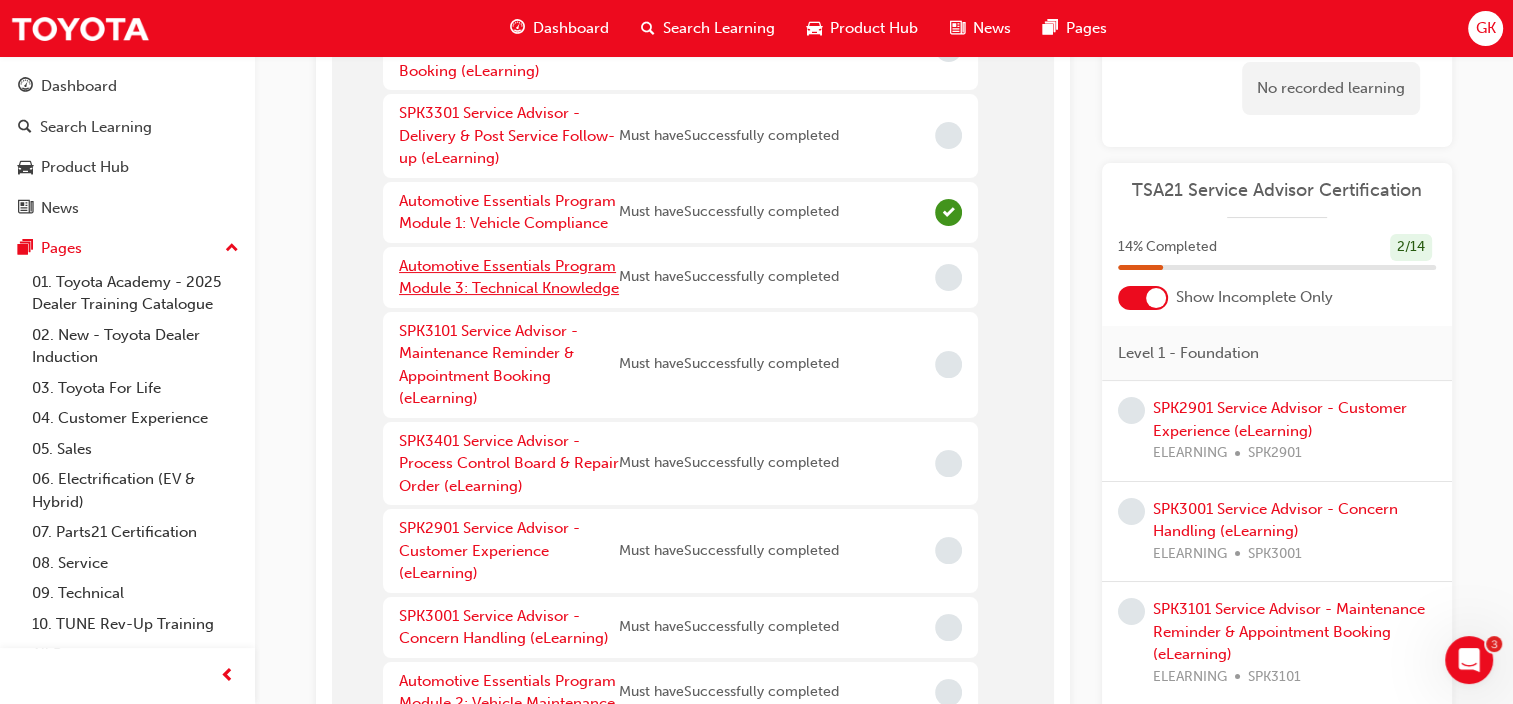 click on "Automotive Essentials Program  Module 3: Technical Knowledge" at bounding box center (509, 277) 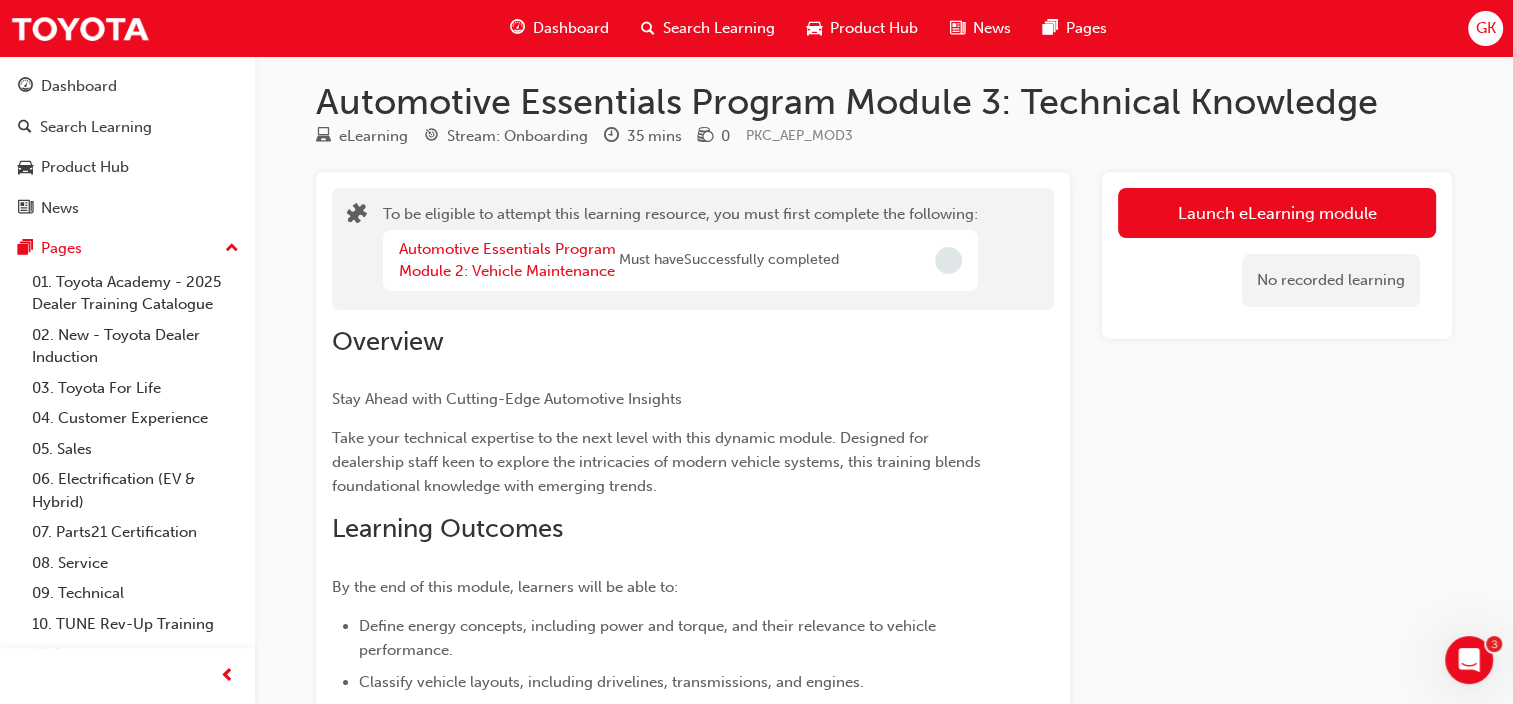 scroll, scrollTop: 0, scrollLeft: 0, axis: both 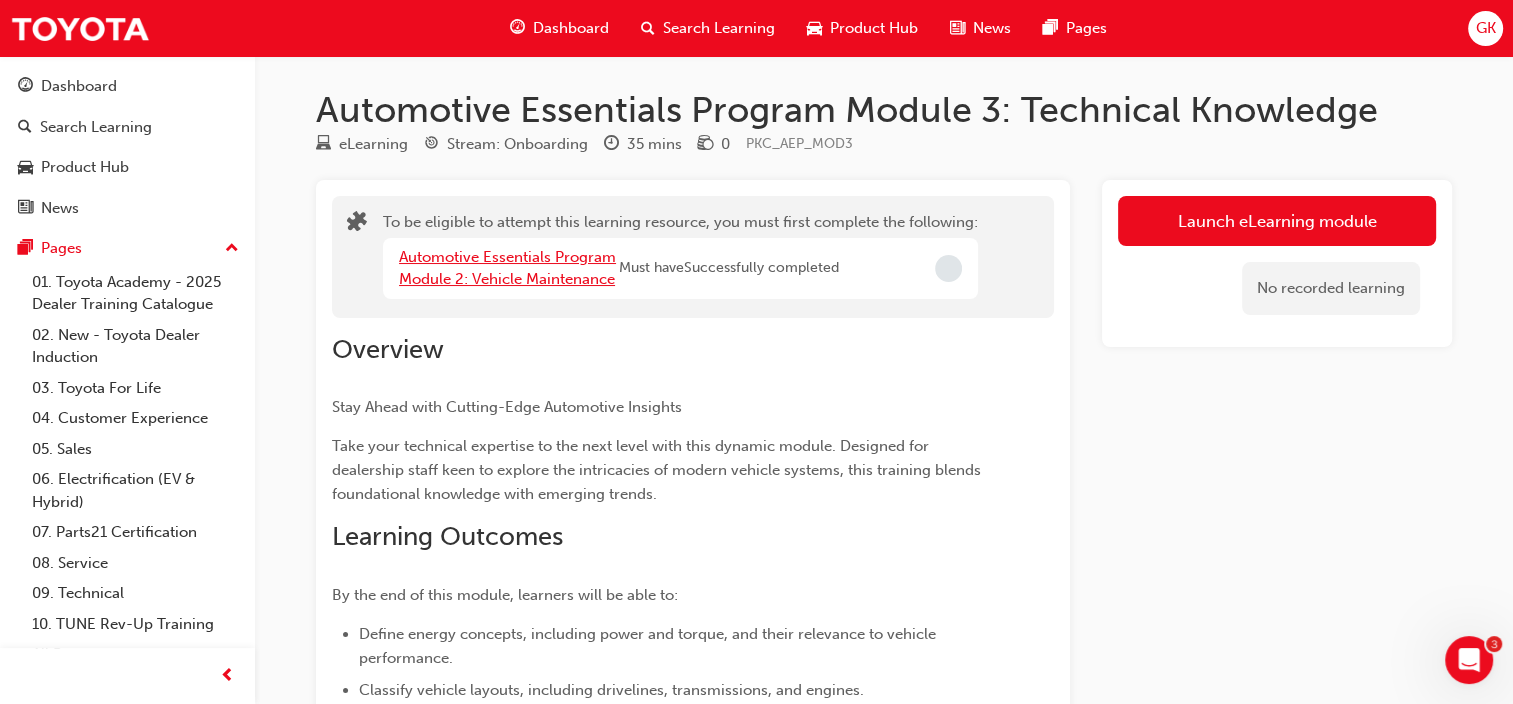 click on "Automotive Essentials Program Module 2: Vehicle Maintenance" at bounding box center [507, 268] 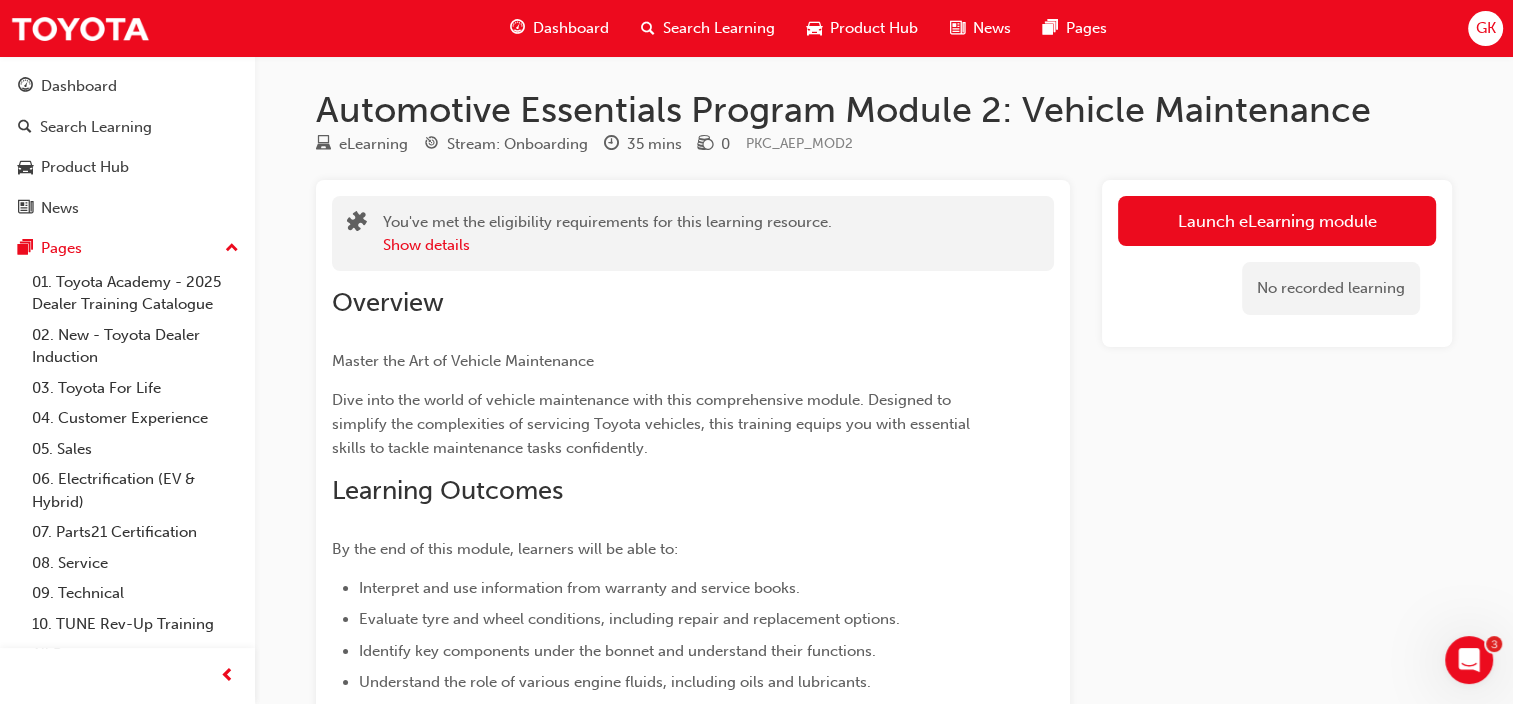 click on "Dashboard" at bounding box center [571, 28] 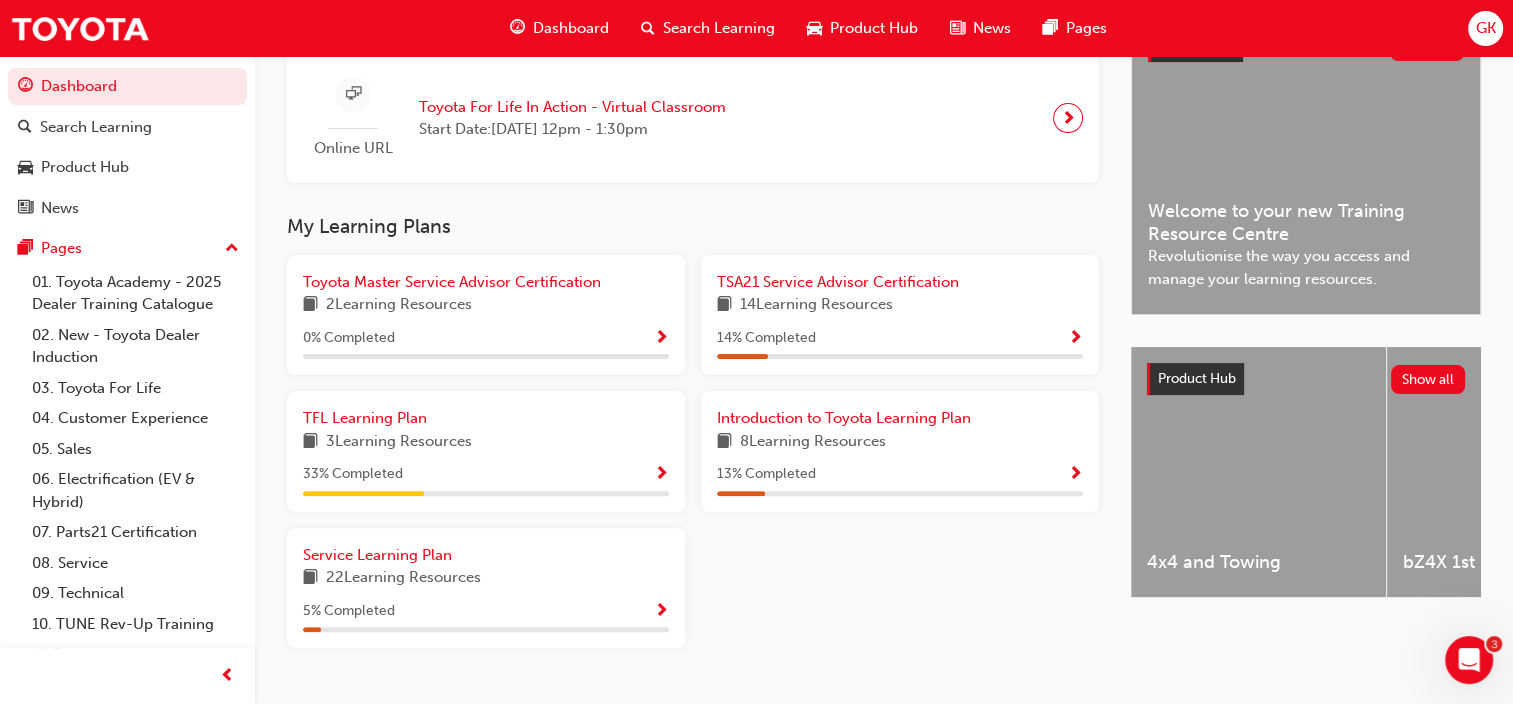 scroll, scrollTop: 500, scrollLeft: 0, axis: vertical 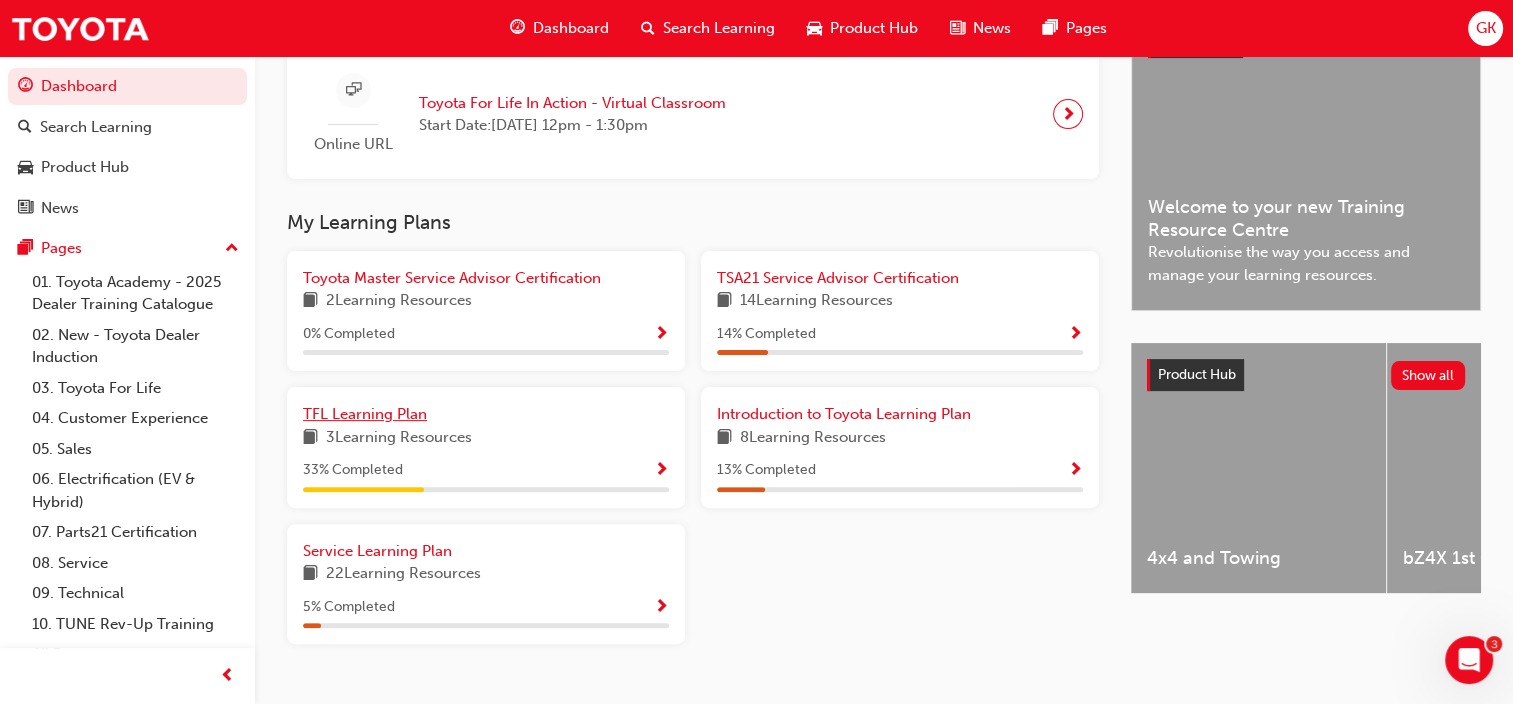click on "TFL Learning Plan" at bounding box center [365, 414] 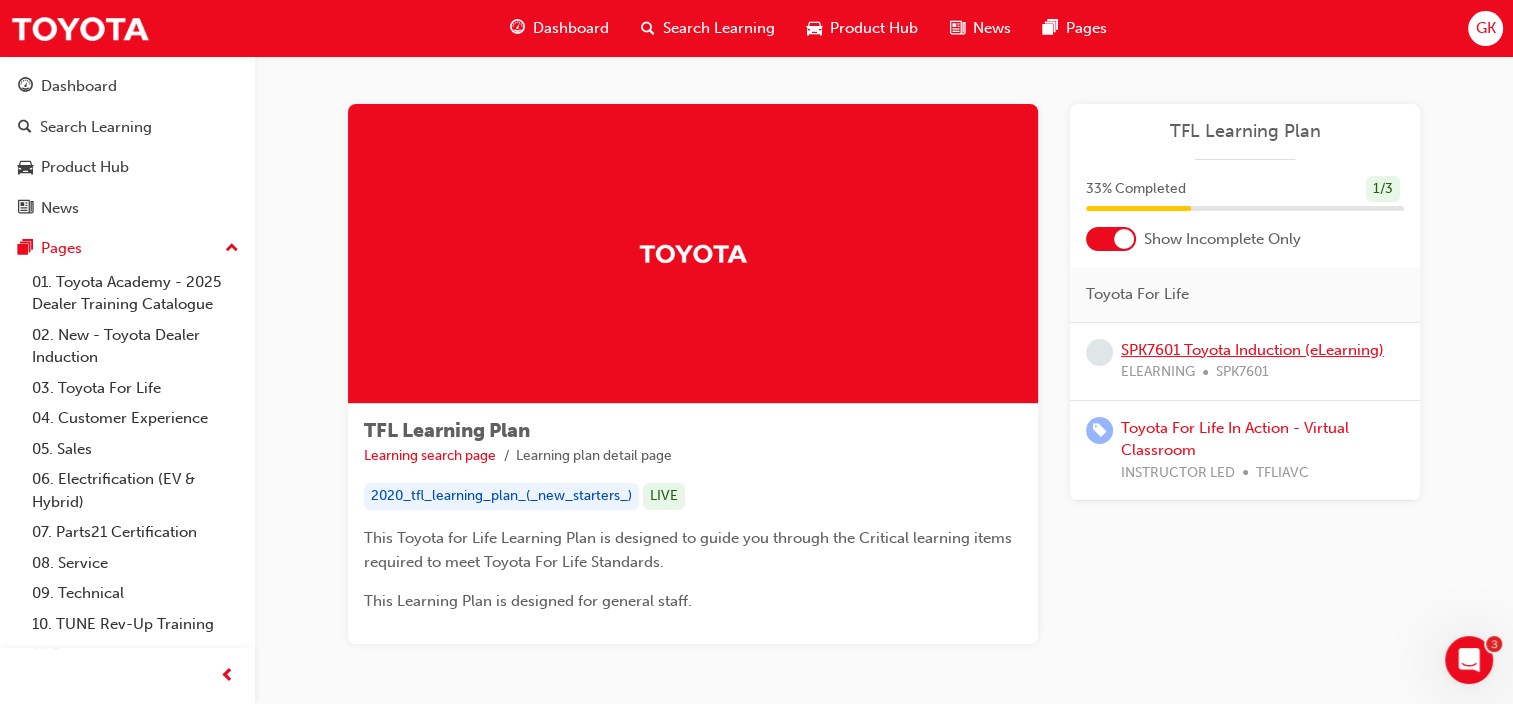 click on "SPK7601 Toyota  Induction (eLearning)" at bounding box center (1252, 350) 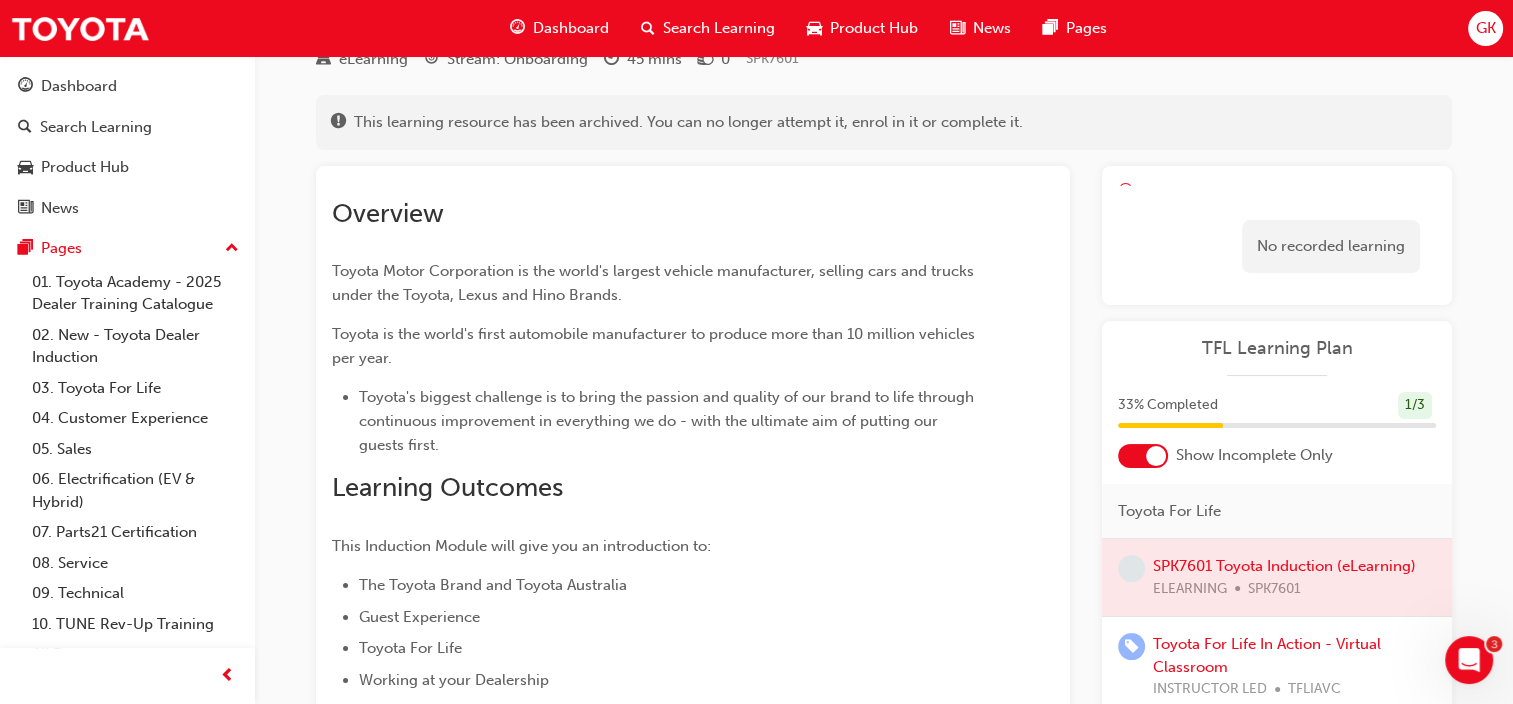 scroll, scrollTop: 0, scrollLeft: 0, axis: both 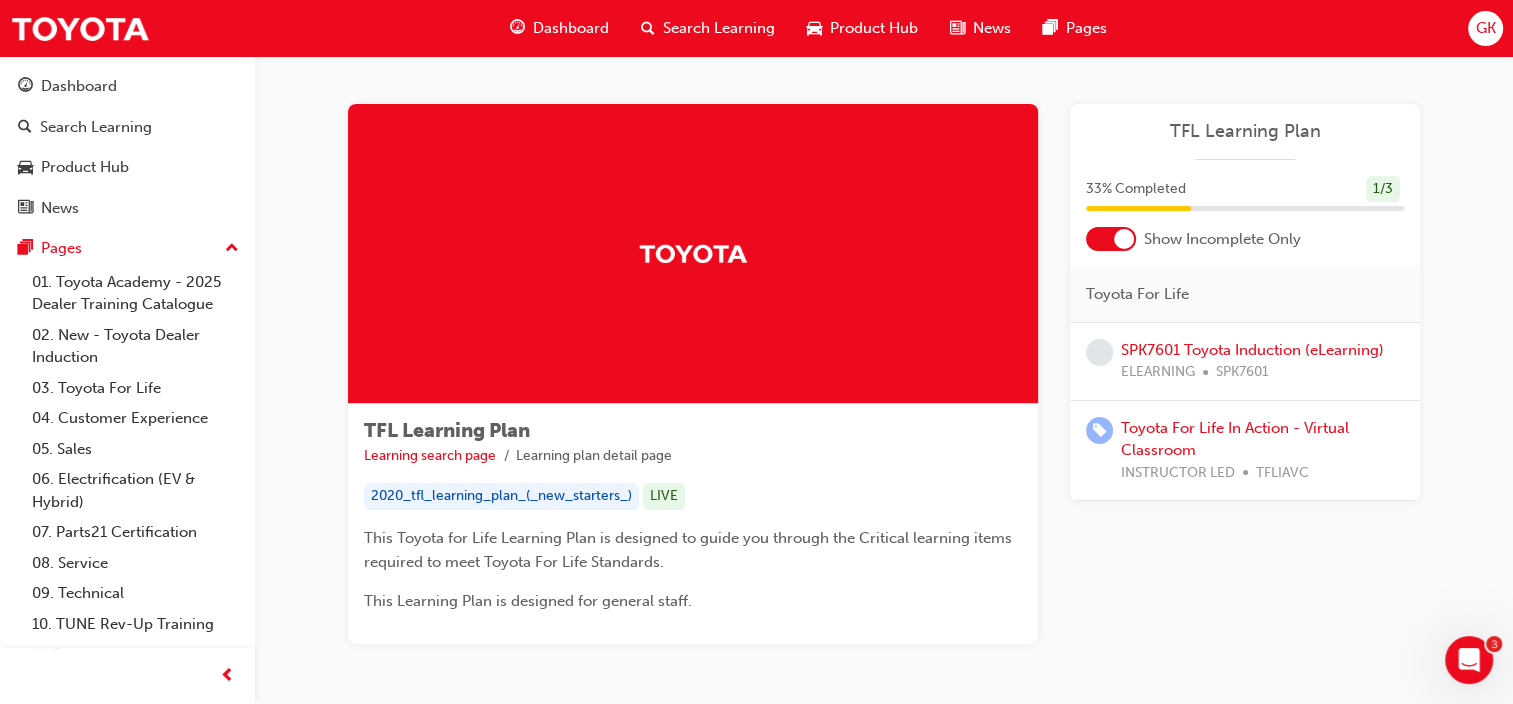 click on "Dashboard" at bounding box center (571, 28) 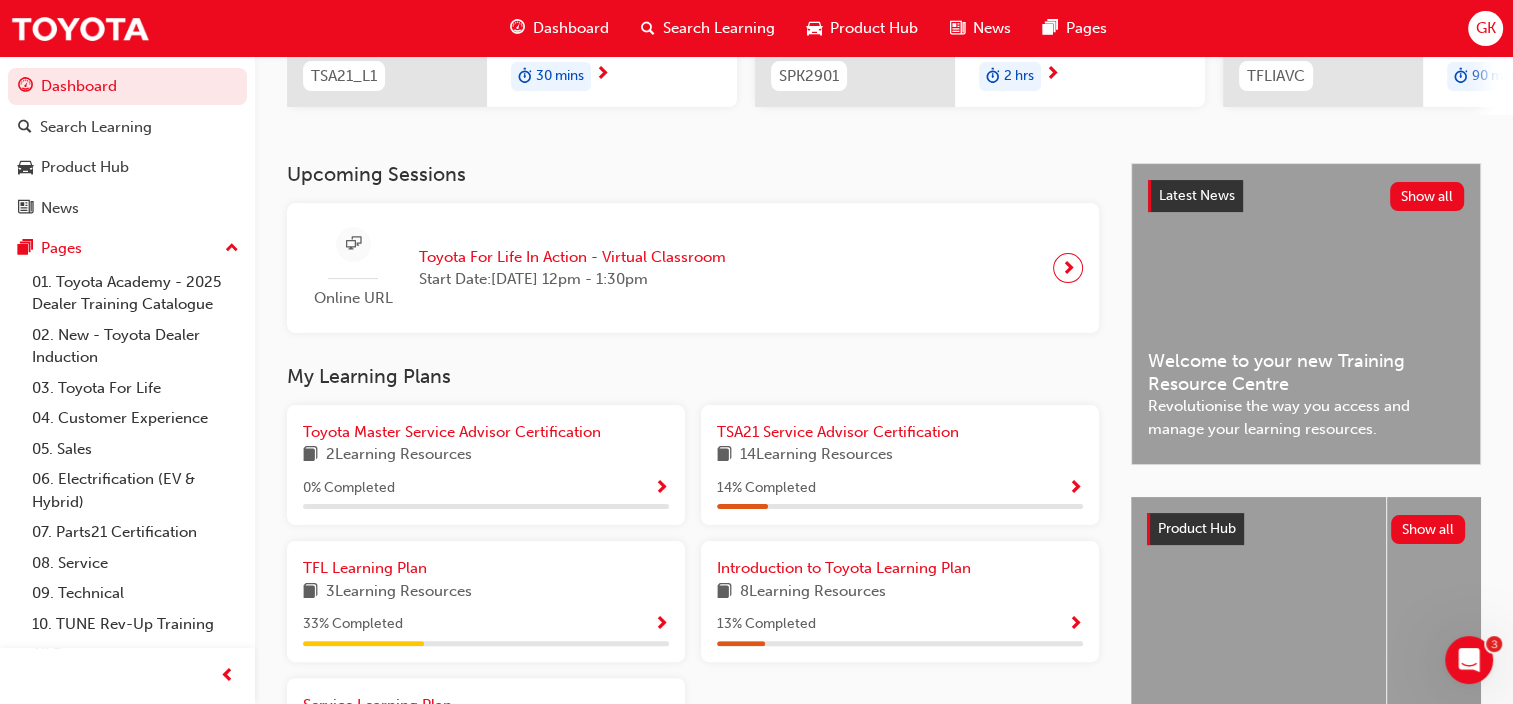 scroll, scrollTop: 475, scrollLeft: 0, axis: vertical 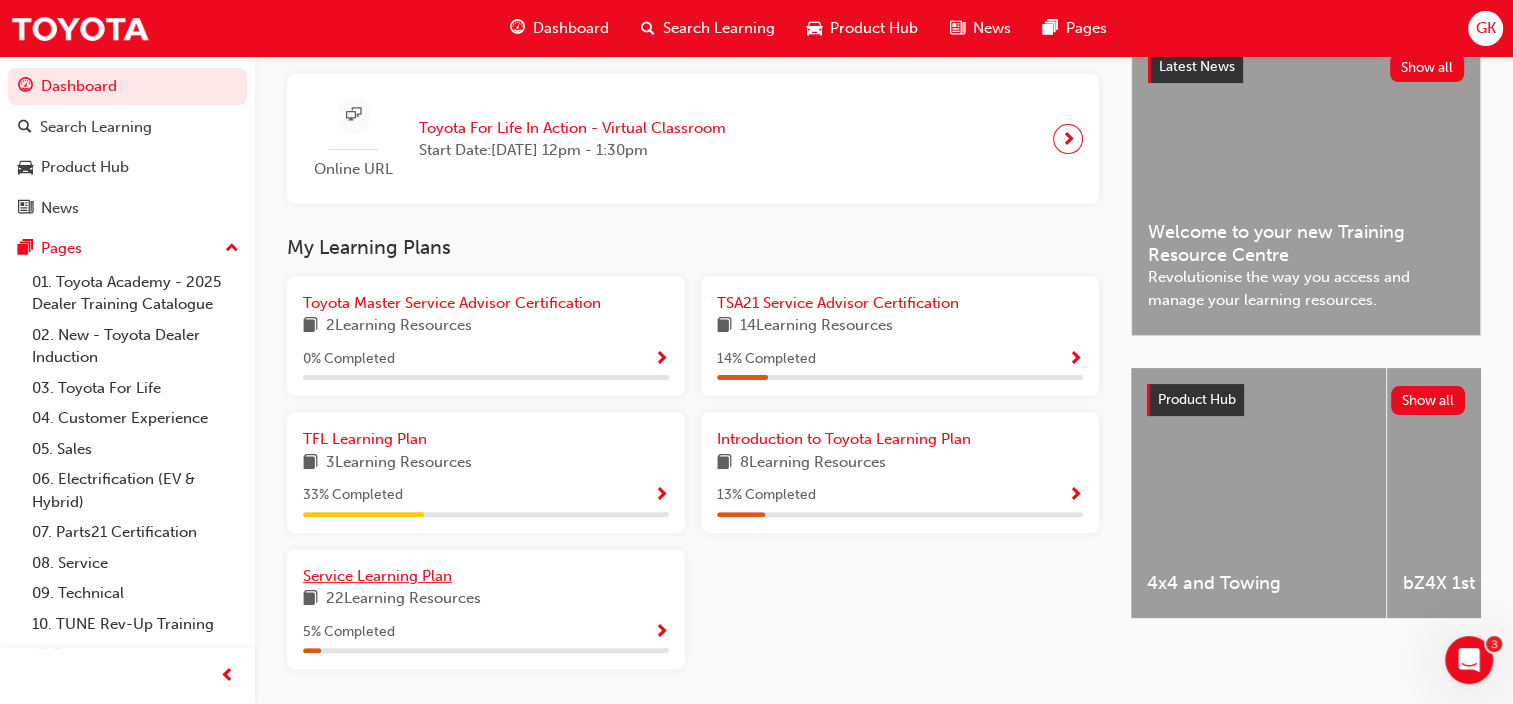 click on "Service Learning Plan" at bounding box center [377, 576] 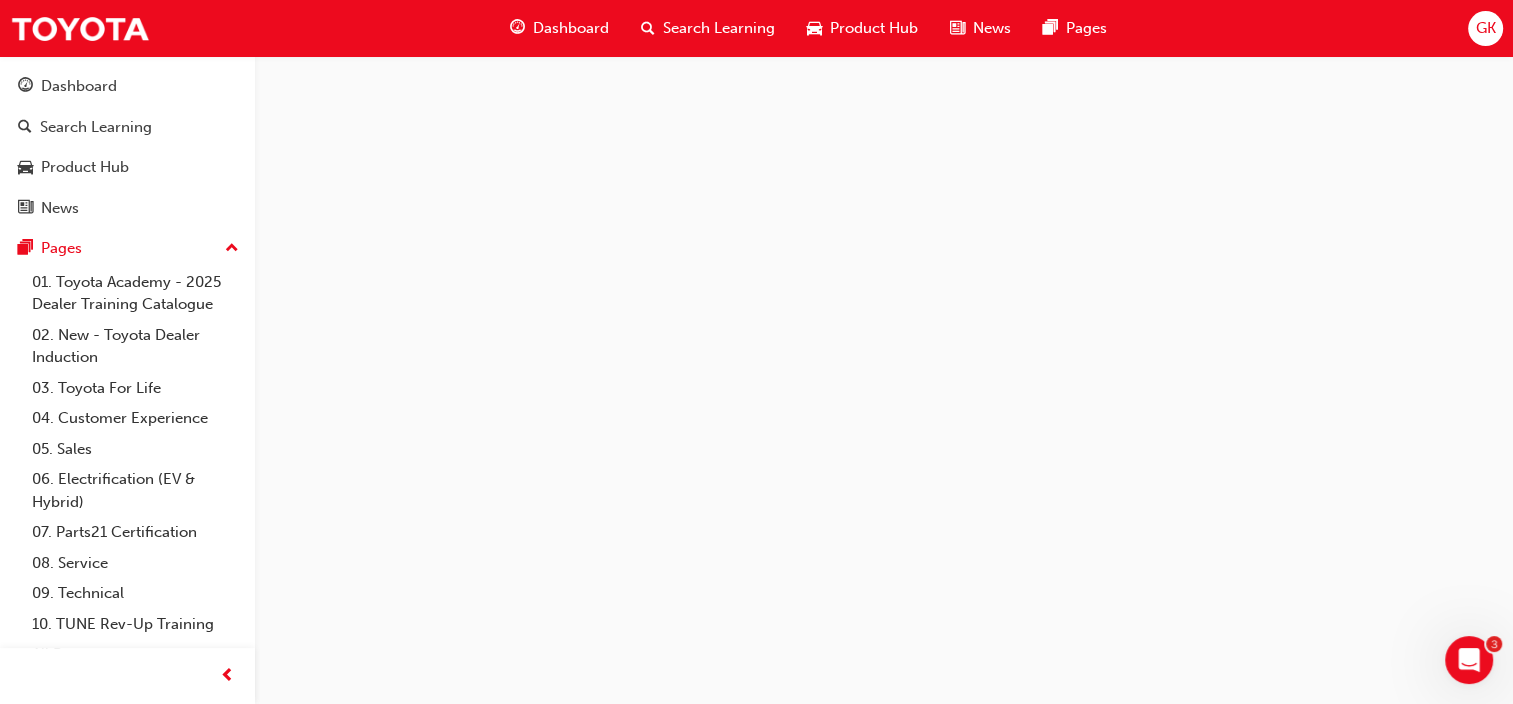scroll, scrollTop: 0, scrollLeft: 0, axis: both 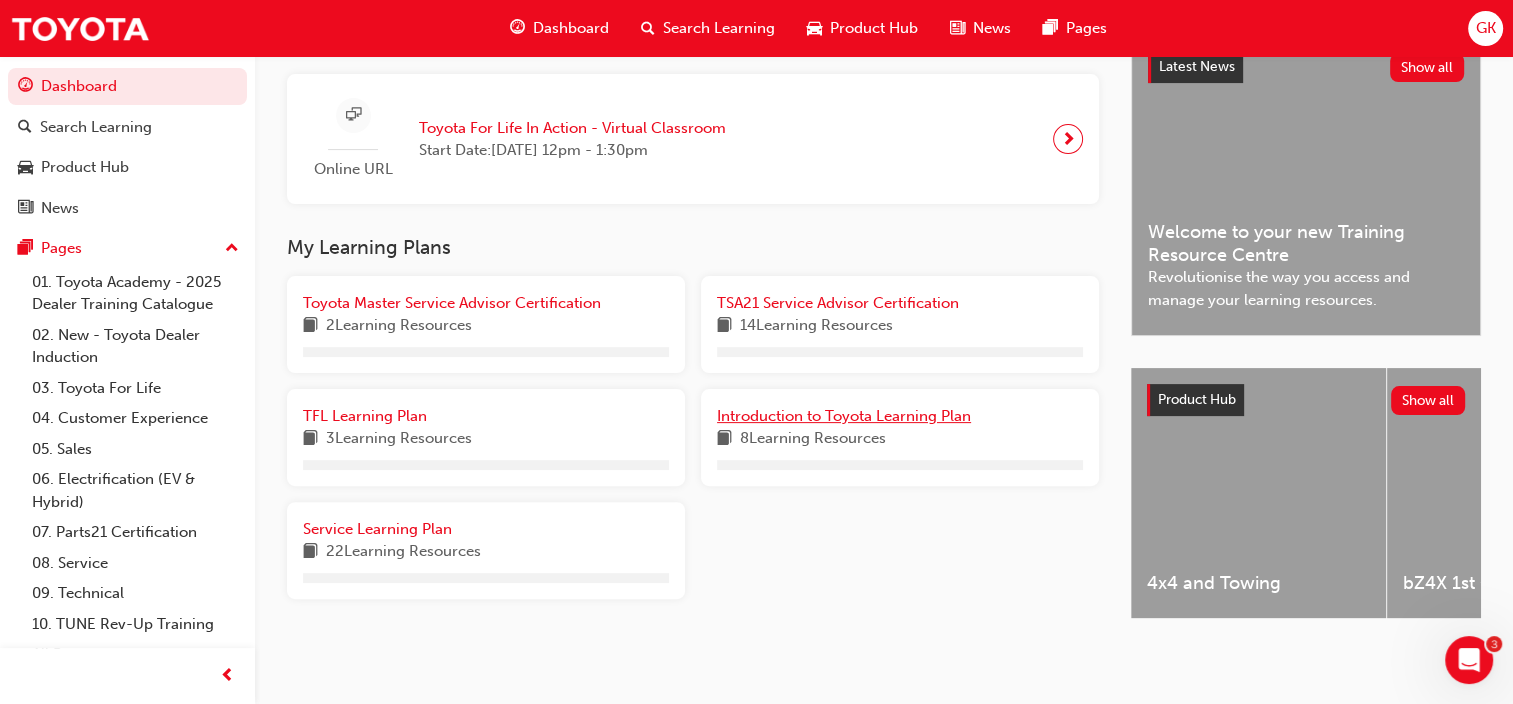 click on "Introduction to Toyota Learning Plan" at bounding box center [844, 416] 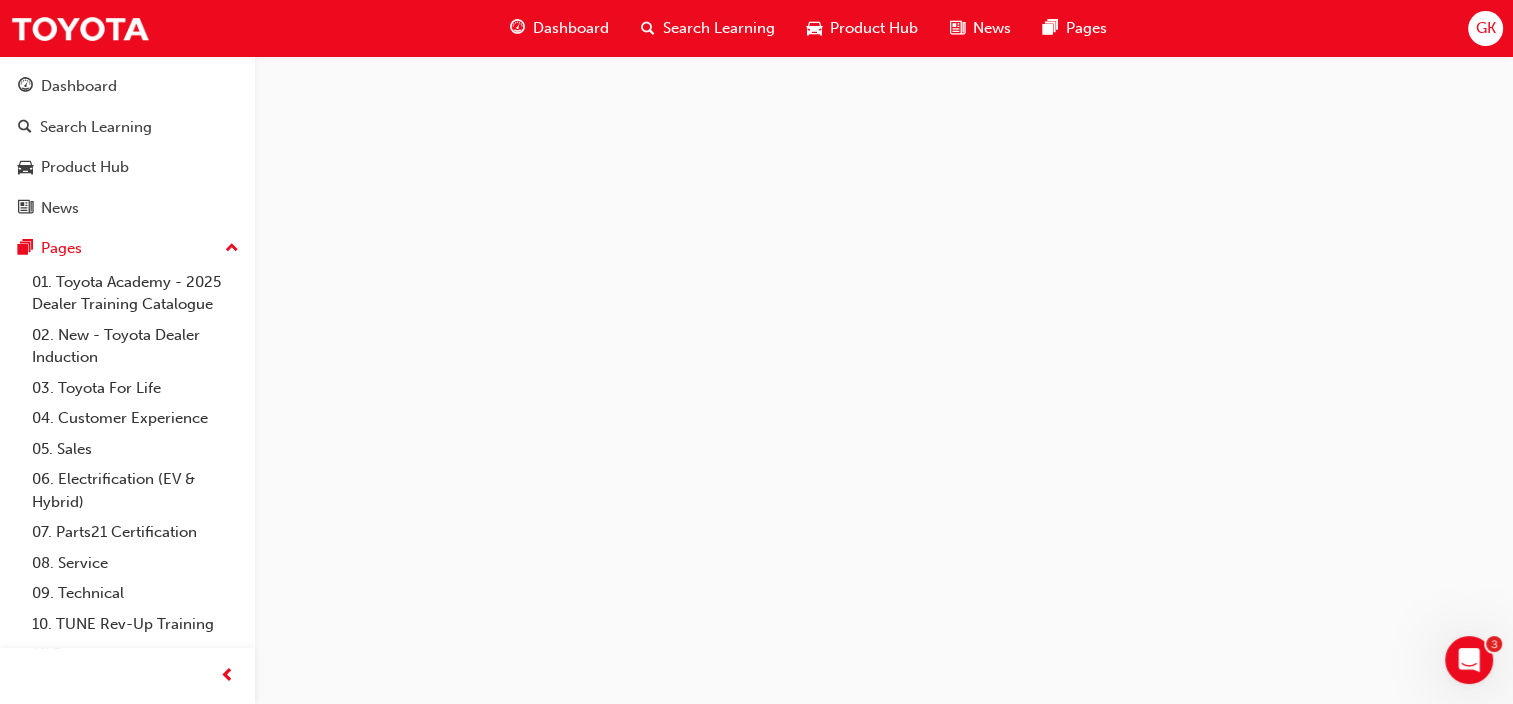 scroll, scrollTop: 0, scrollLeft: 0, axis: both 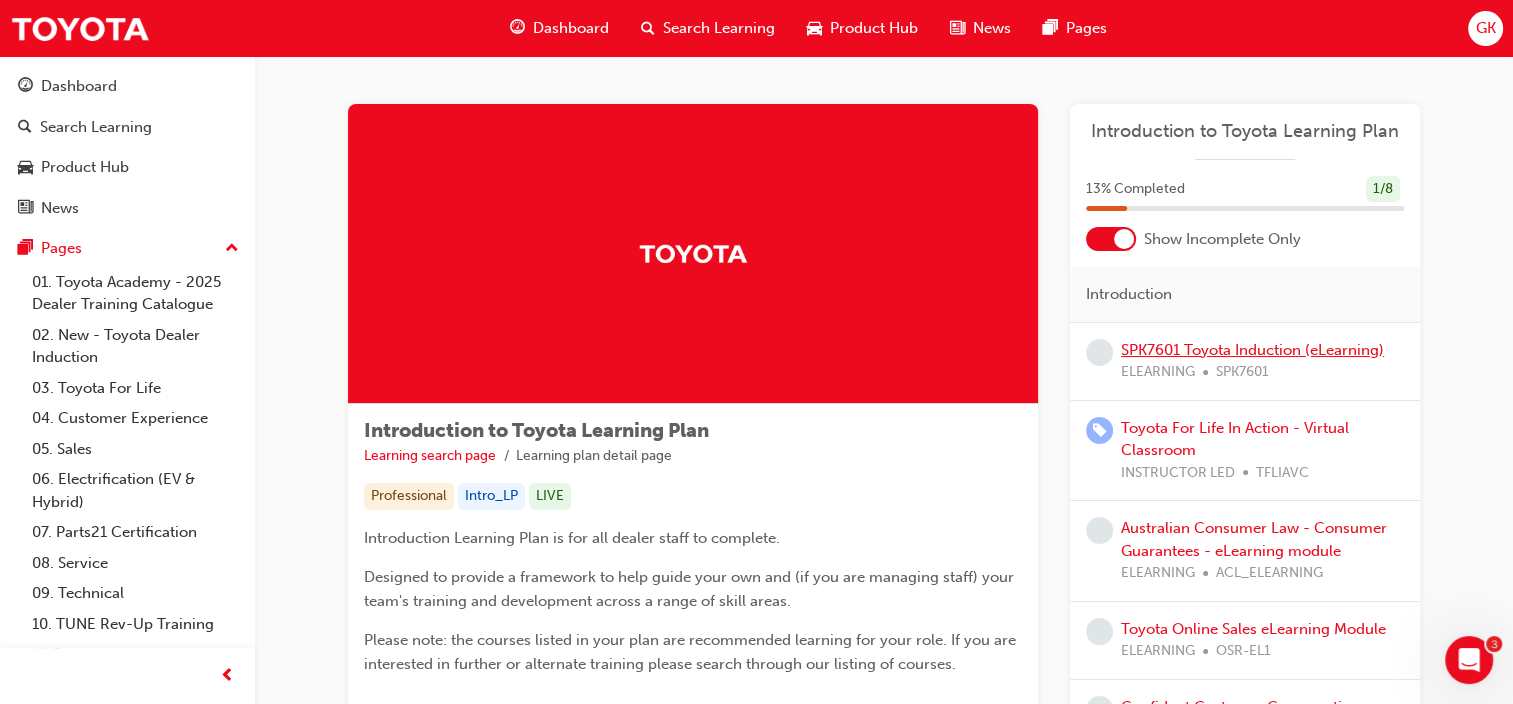 click on "SPK7601 Toyota  Induction (eLearning)" at bounding box center [1252, 350] 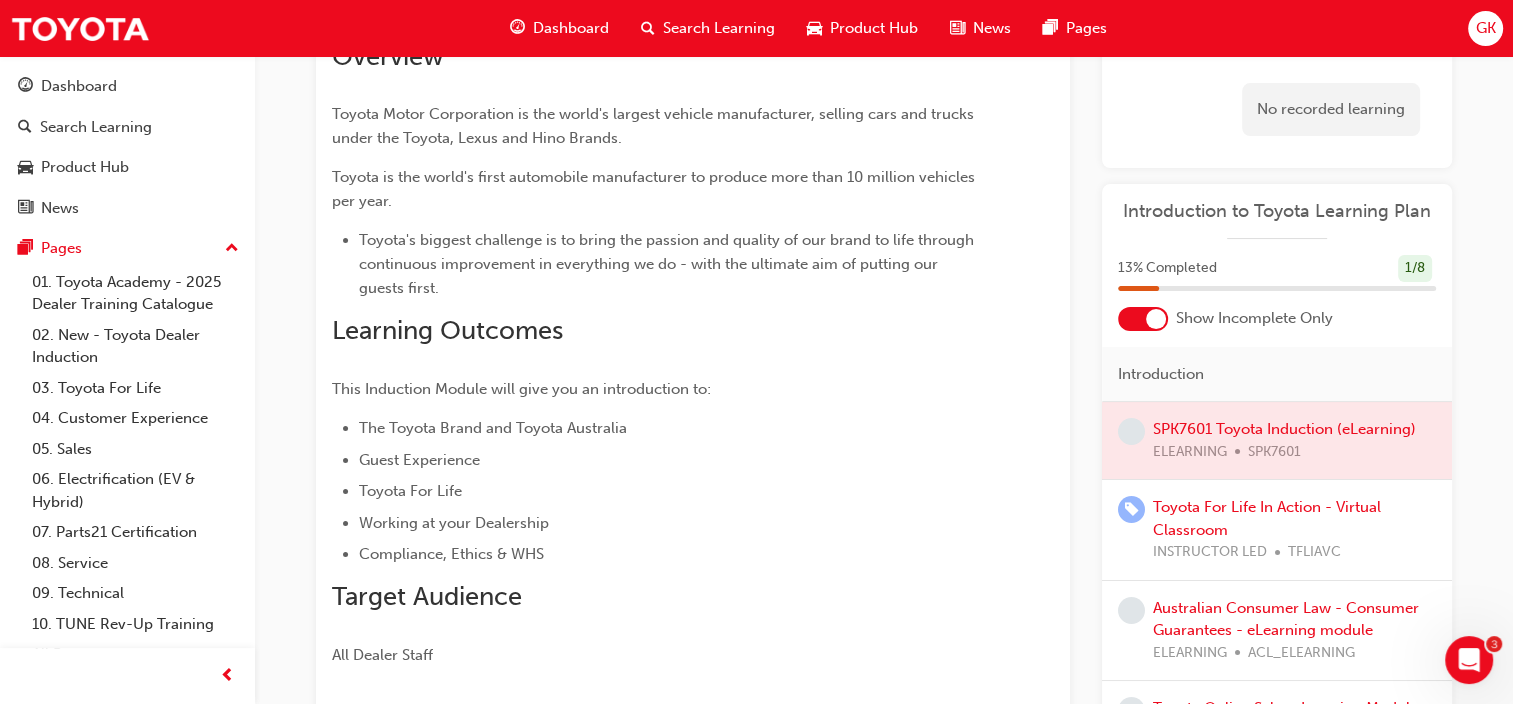 scroll, scrollTop: 250, scrollLeft: 0, axis: vertical 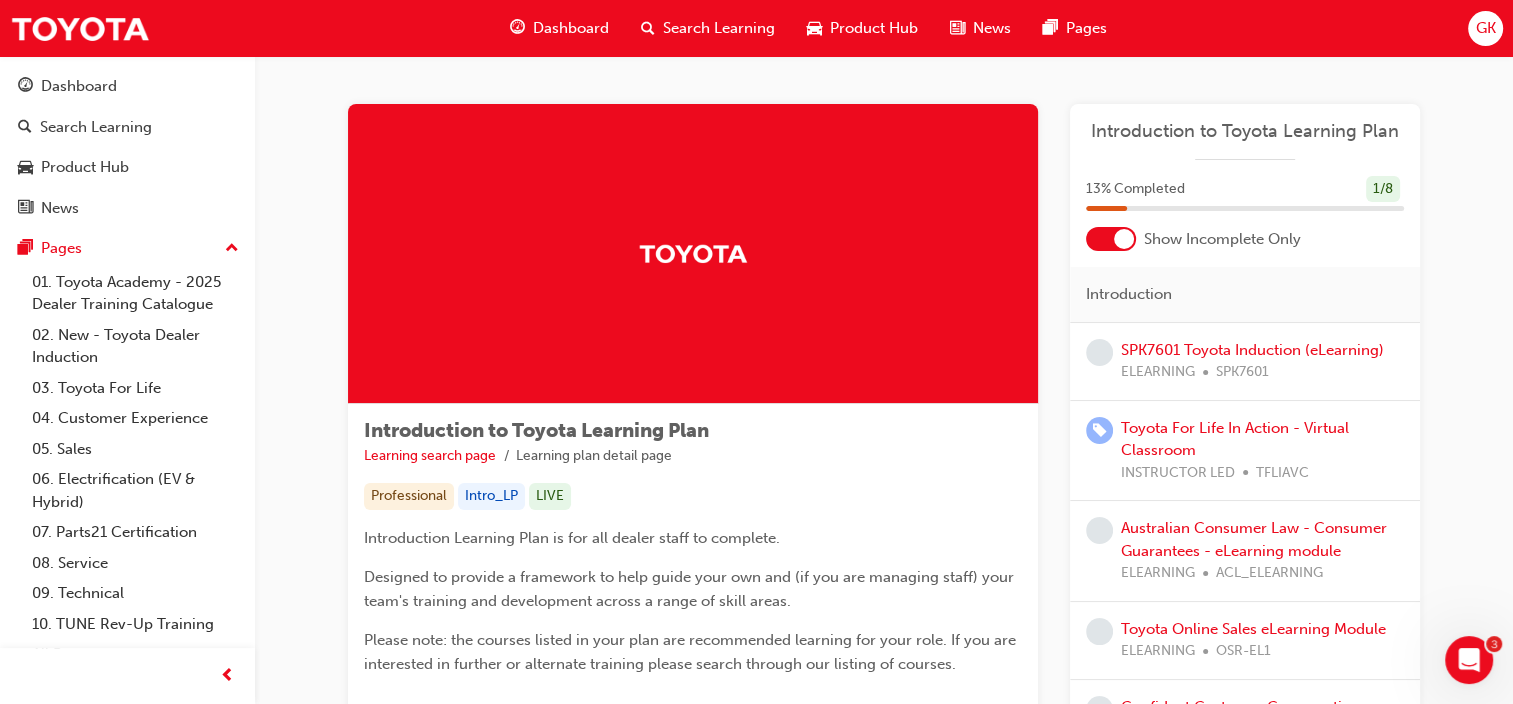 click at bounding box center (1469, 660) 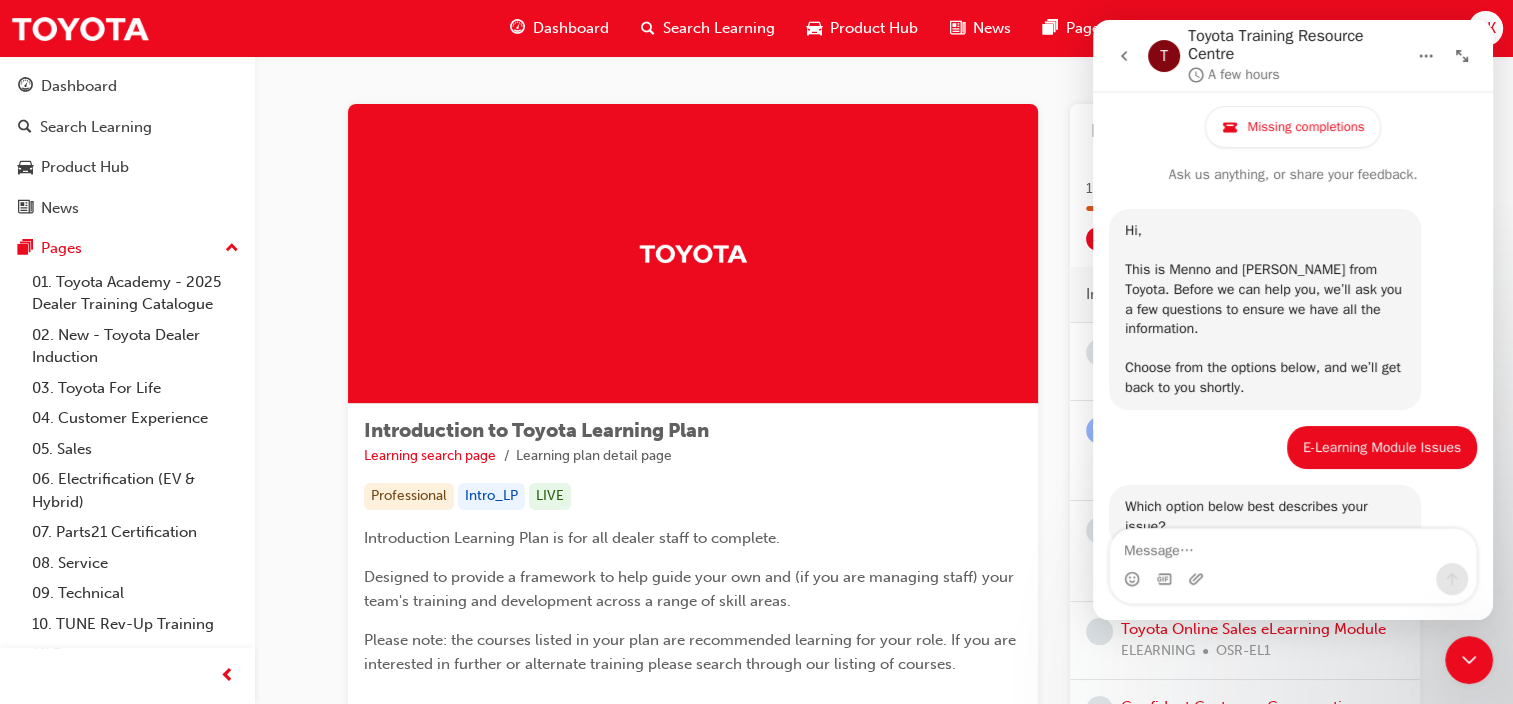 scroll, scrollTop: 896, scrollLeft: 0, axis: vertical 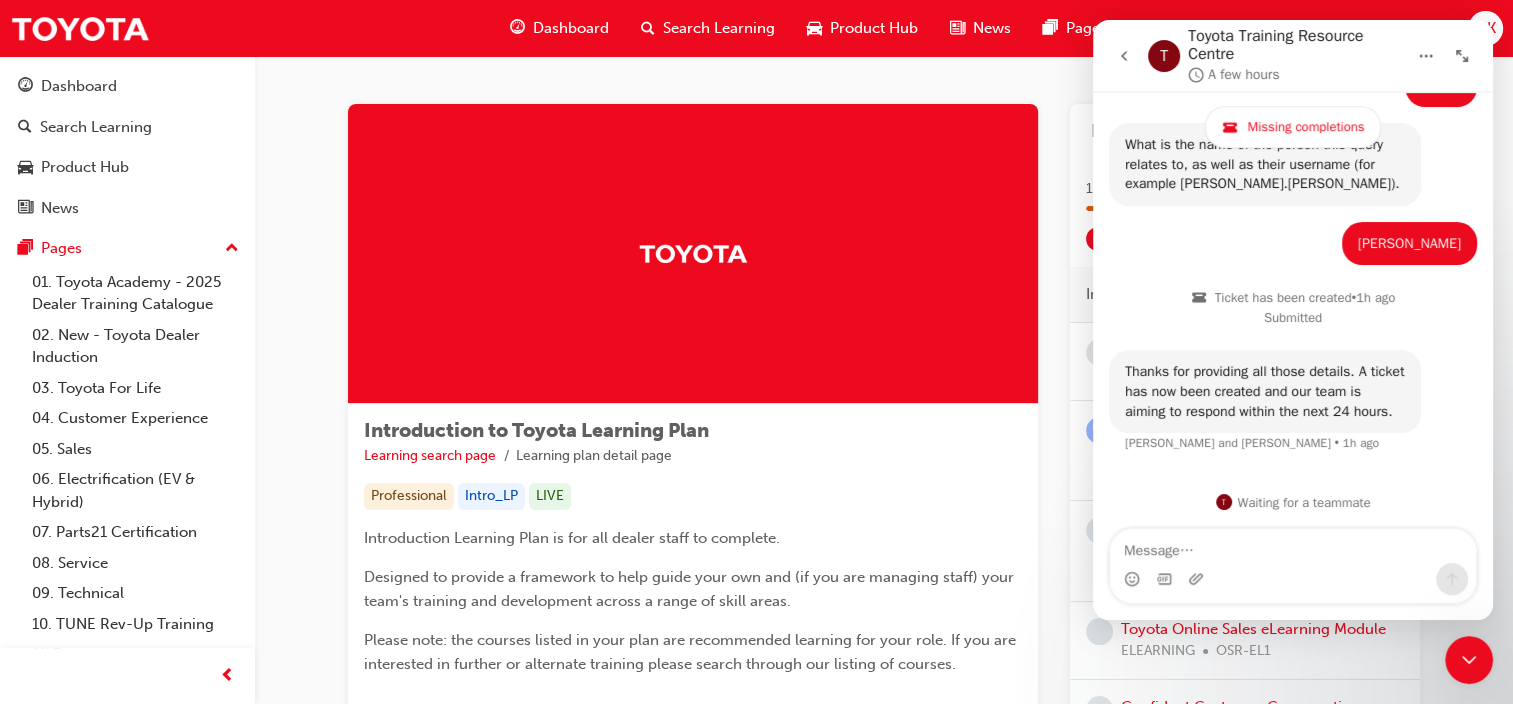 click 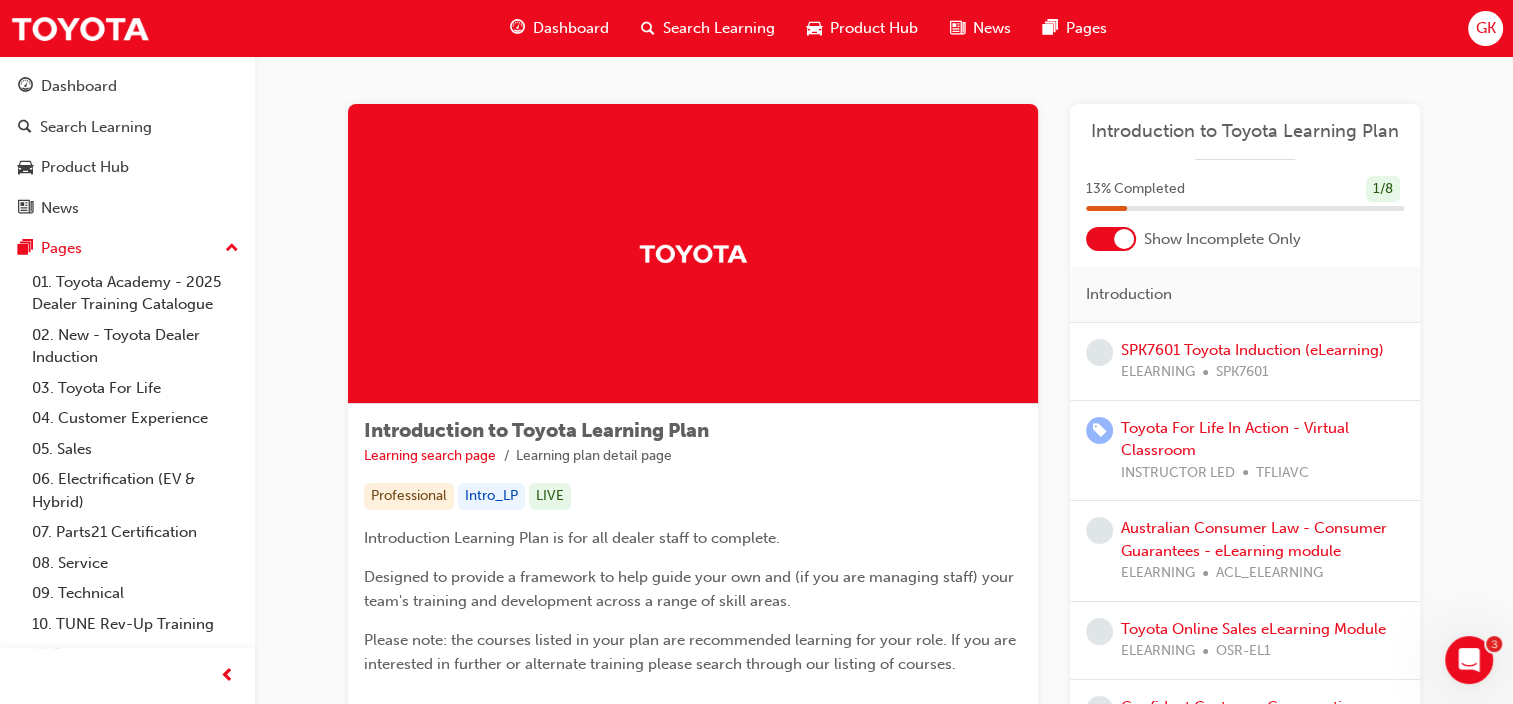 click on "Dashboard" at bounding box center [571, 28] 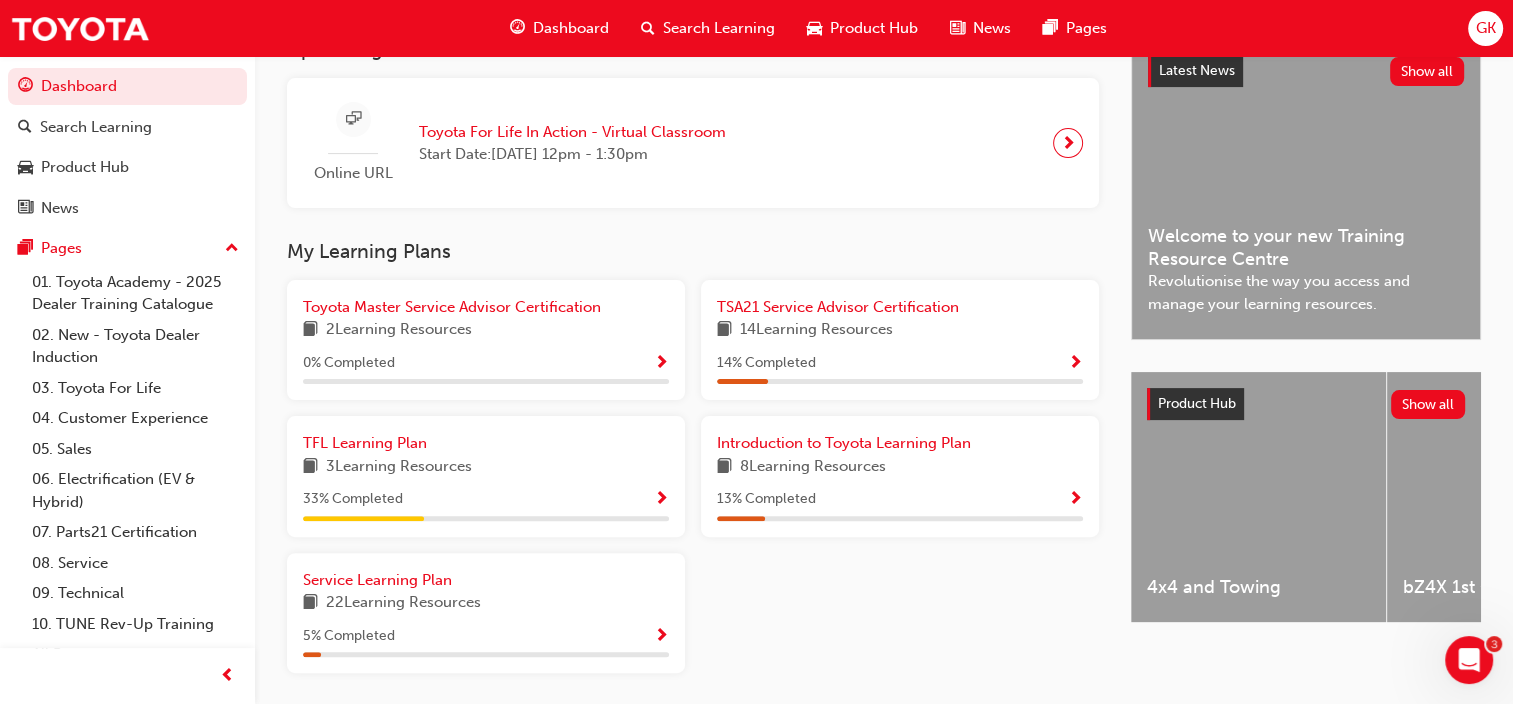 scroll, scrollTop: 475, scrollLeft: 0, axis: vertical 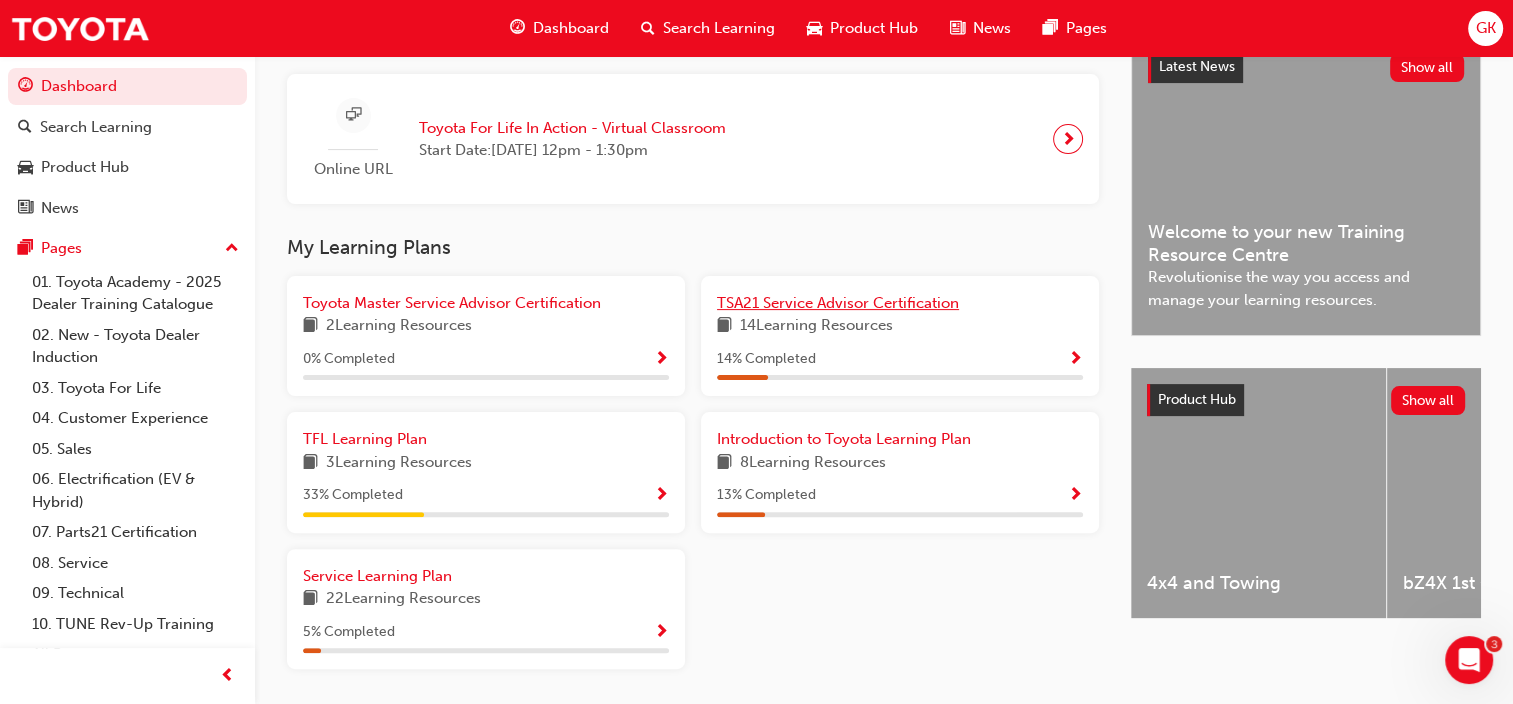 click on "TSA21 Service Advisor Certification" at bounding box center (838, 303) 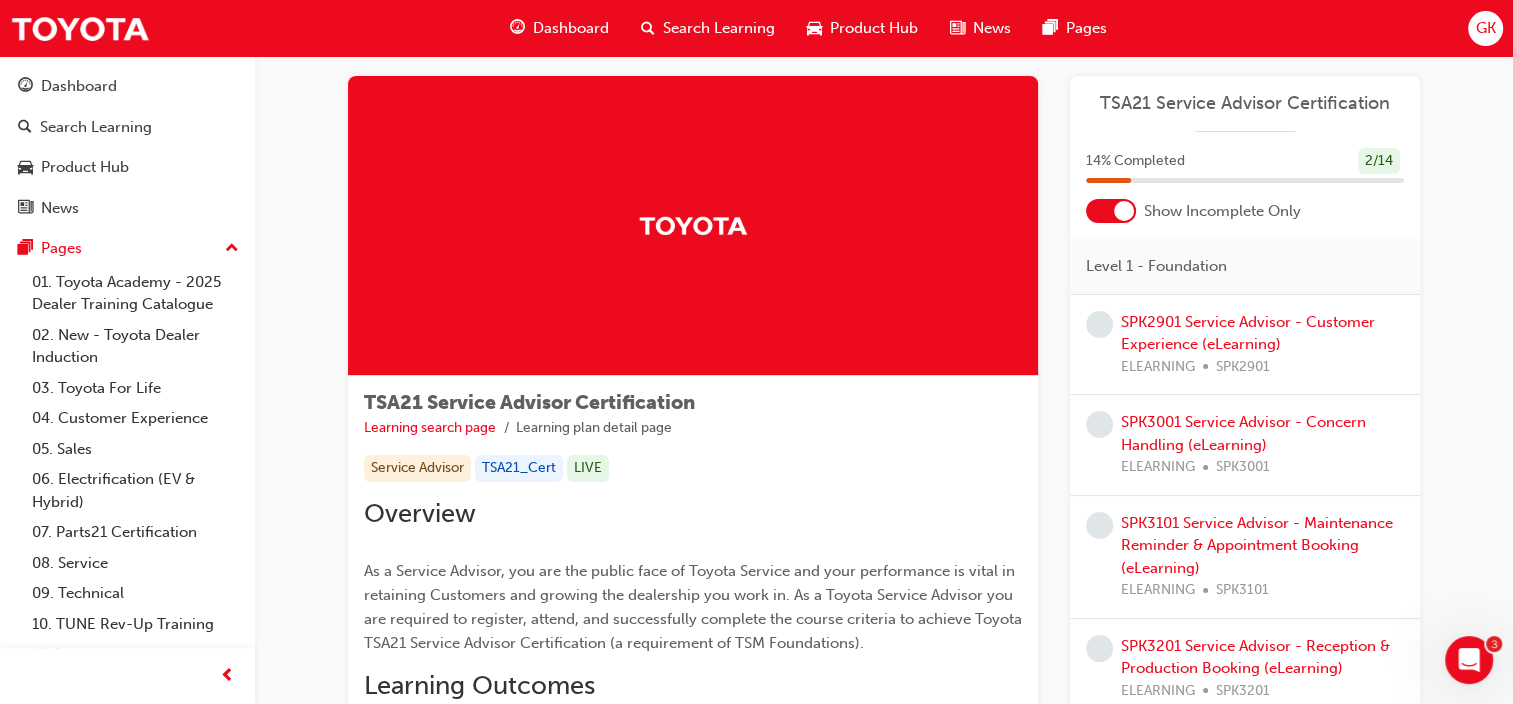 scroll, scrollTop: 0, scrollLeft: 0, axis: both 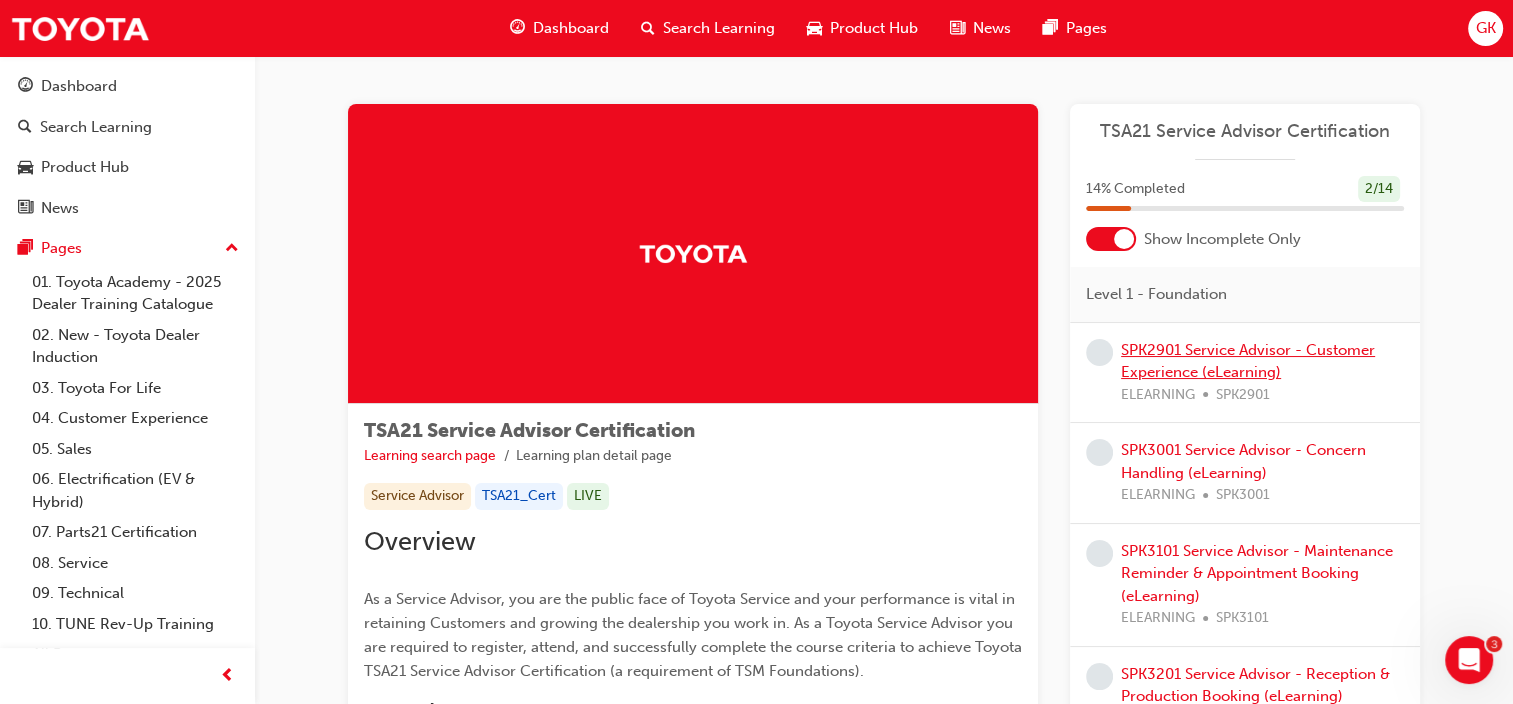 click on "SPK2901 Service Advisor - Customer Experience (eLearning)" at bounding box center (1248, 361) 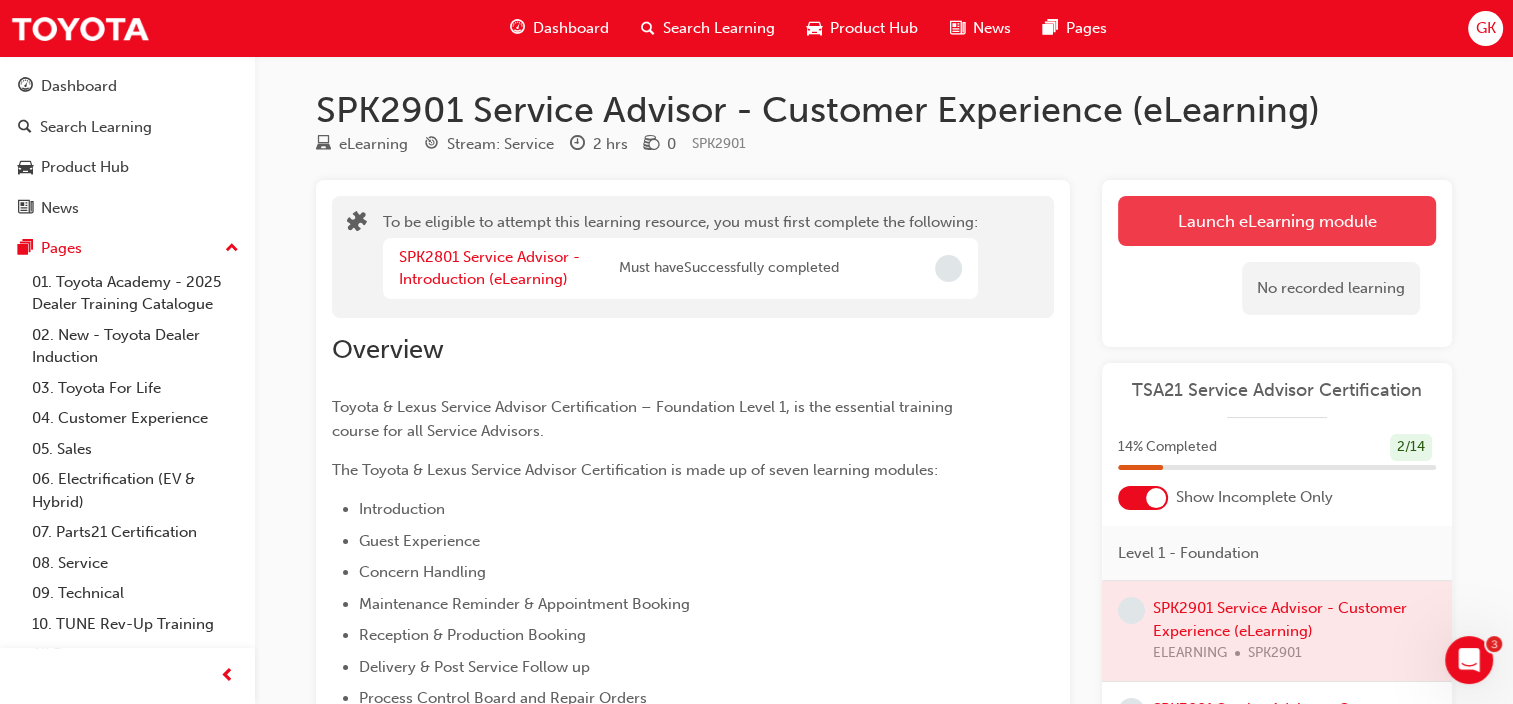 click on "Launch eLearning module" at bounding box center [1277, 221] 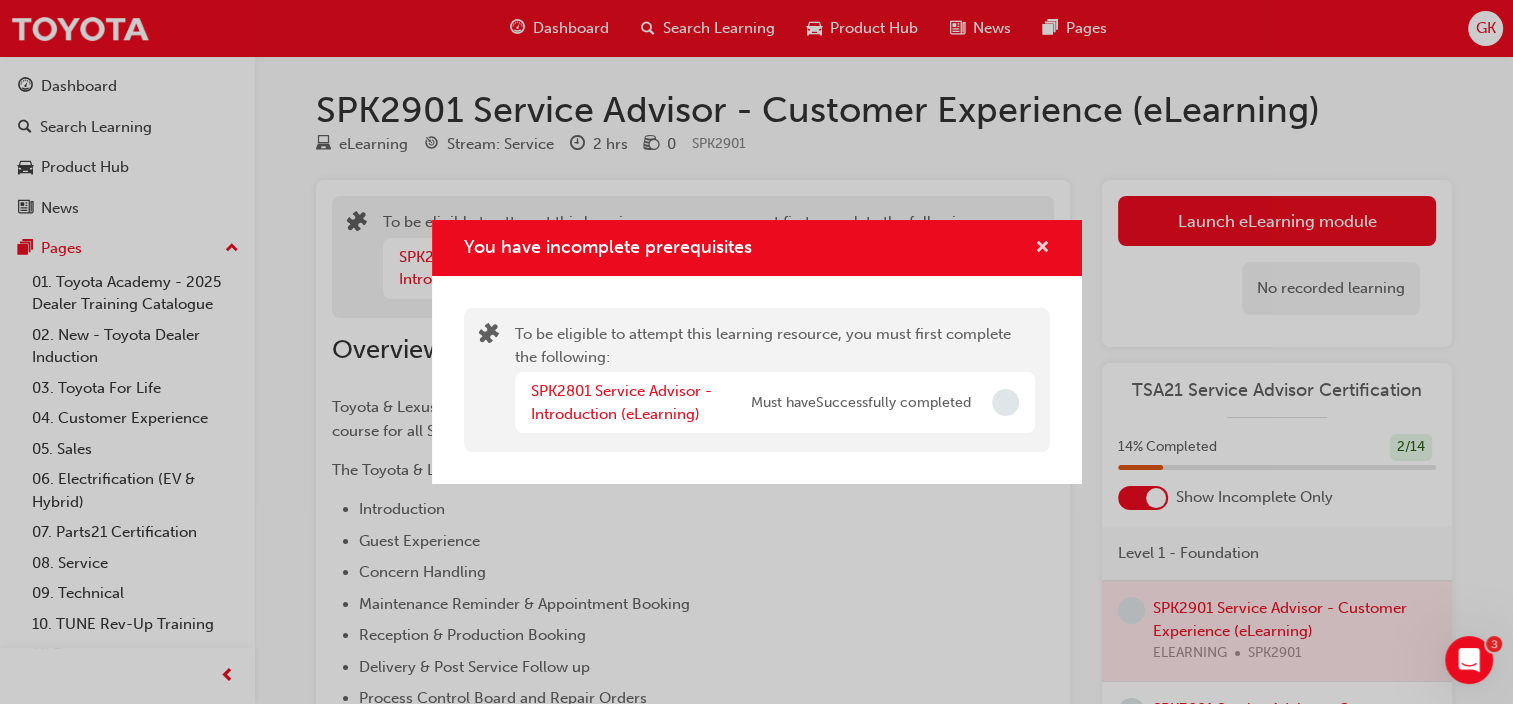 click at bounding box center (1042, 249) 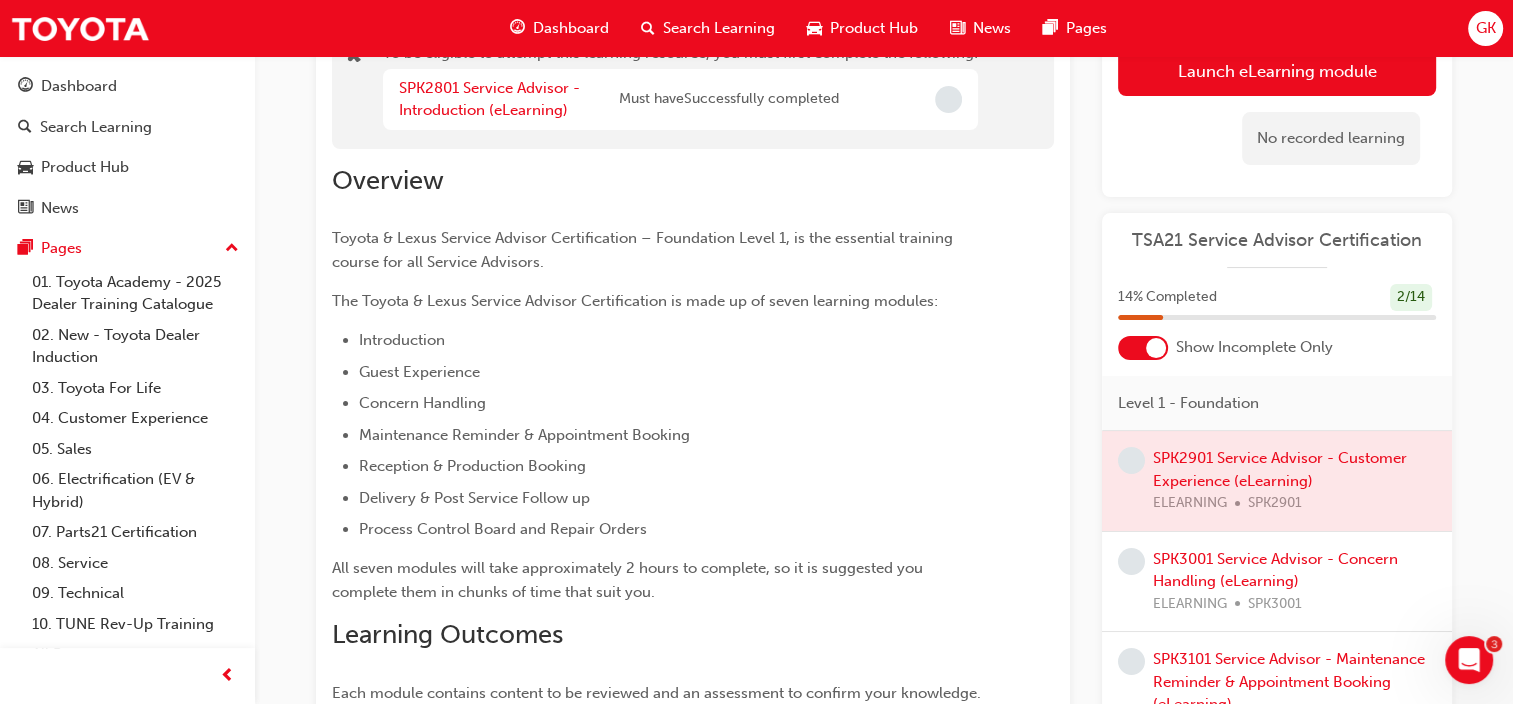 scroll, scrollTop: 175, scrollLeft: 0, axis: vertical 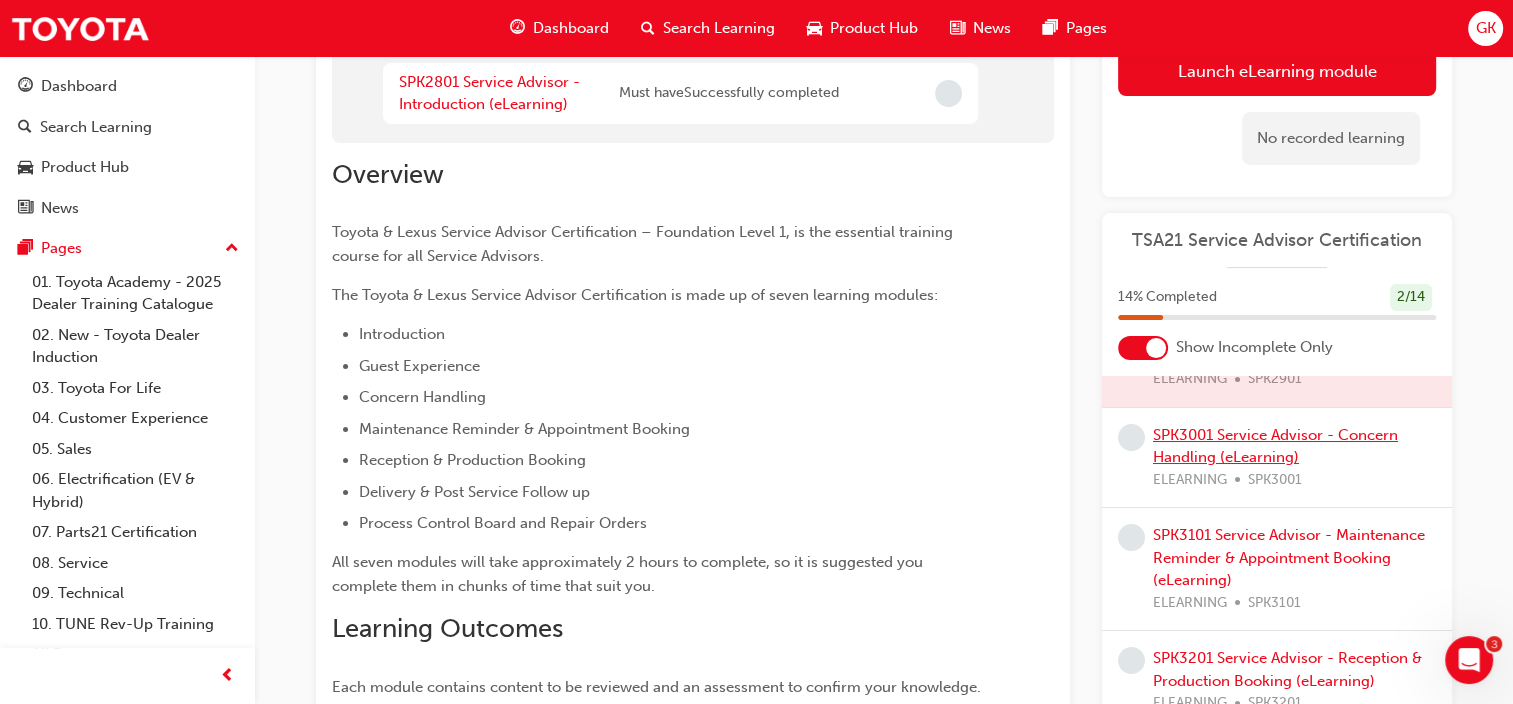 click on "SPK3001 Service Advisor - Concern Handling (eLearning)" at bounding box center [1275, 446] 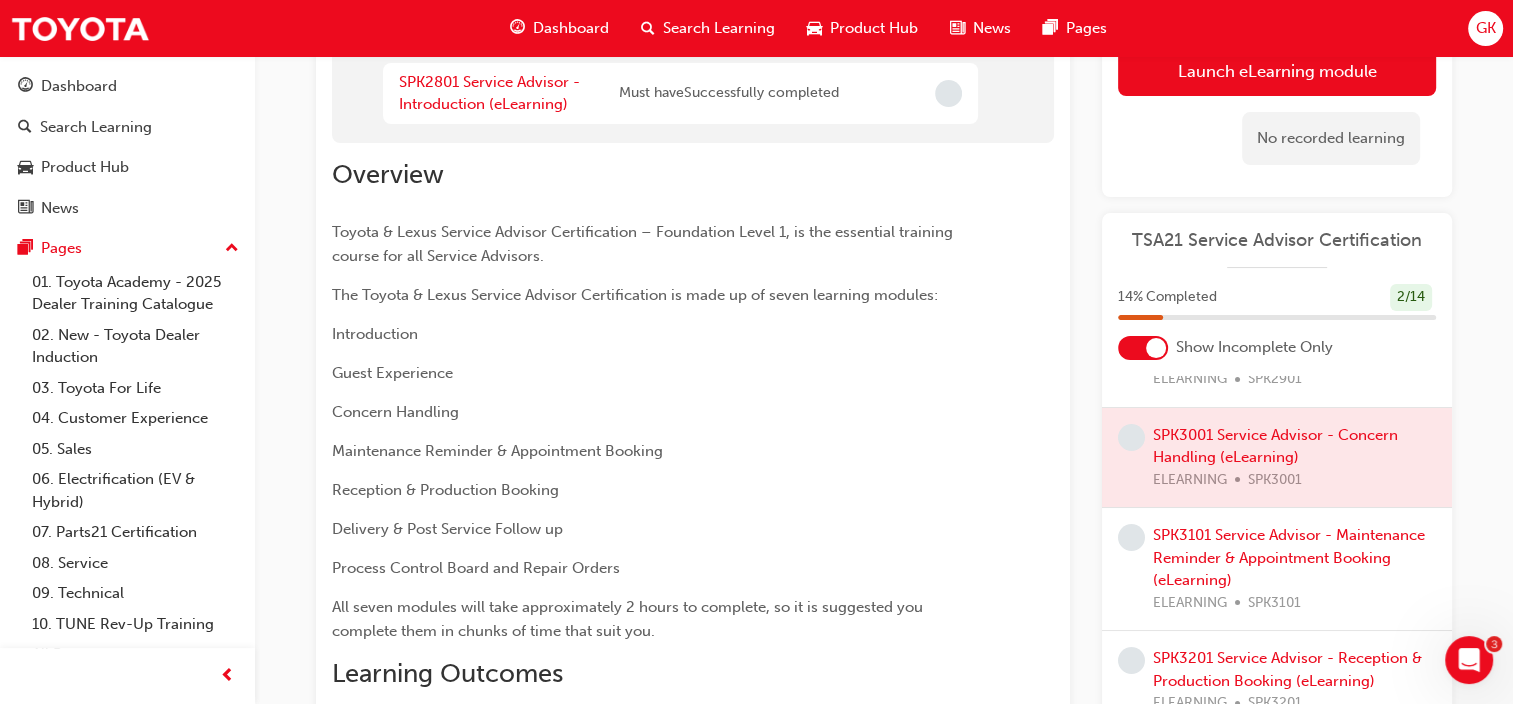 click at bounding box center (1277, 458) 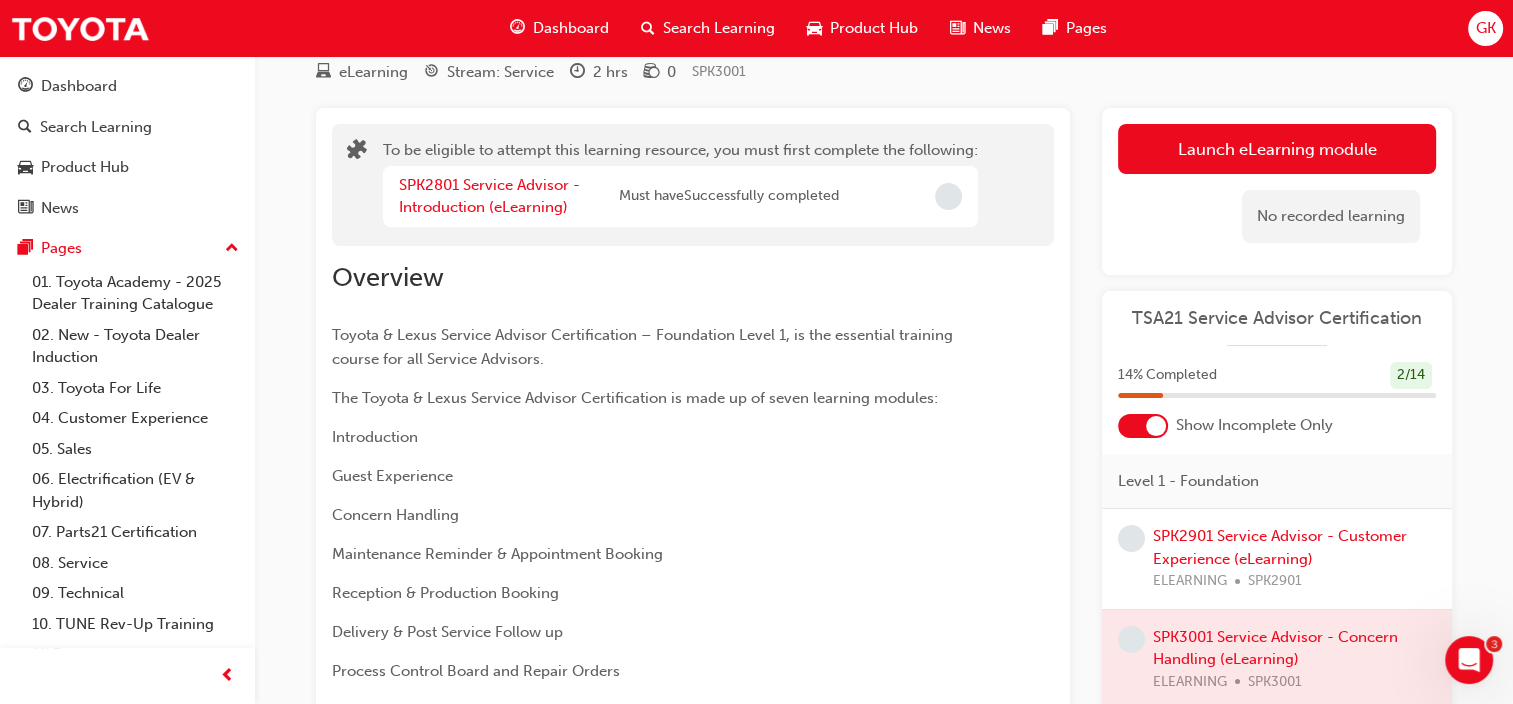scroll, scrollTop: 200, scrollLeft: 0, axis: vertical 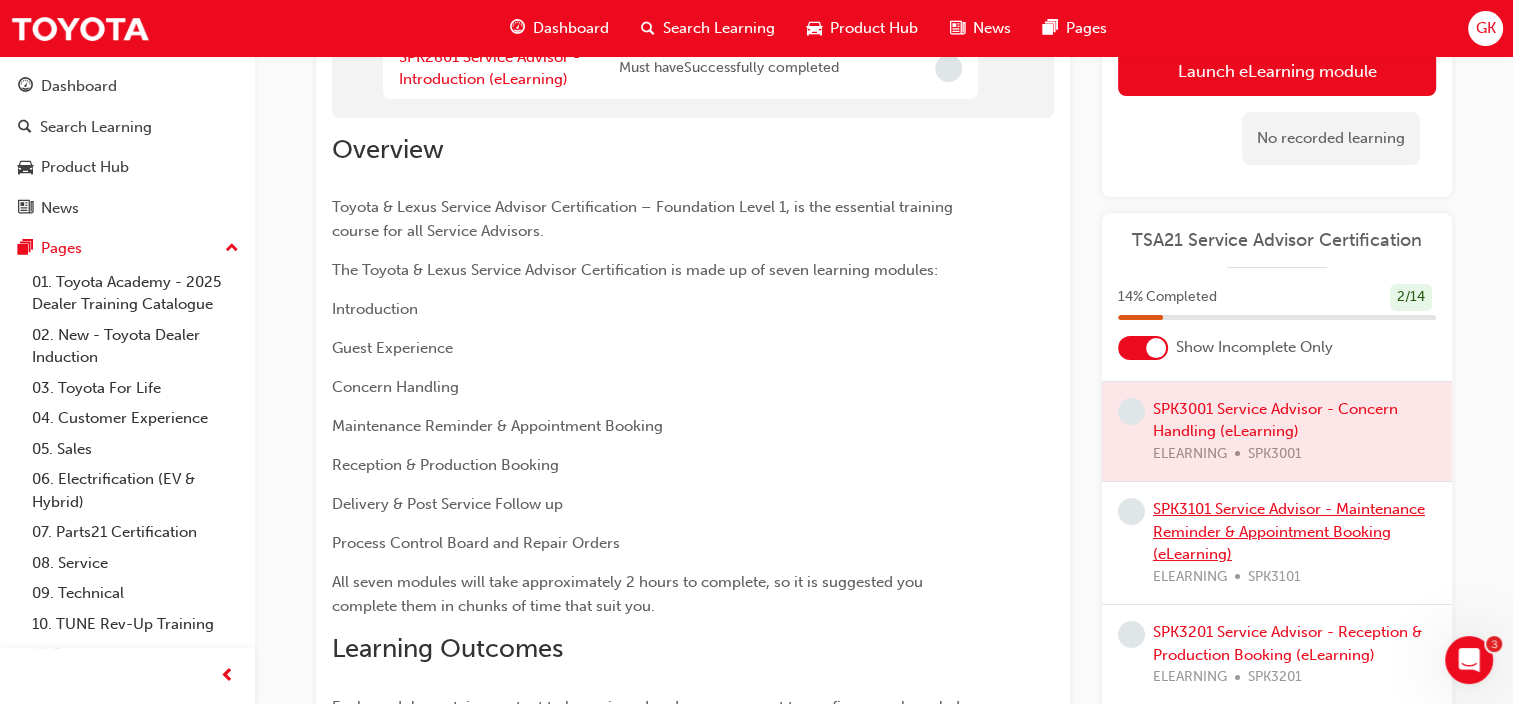 click on "SPK3101 Service Advisor - Maintenance Reminder & Appointment Booking (eLearning)" at bounding box center [1289, 531] 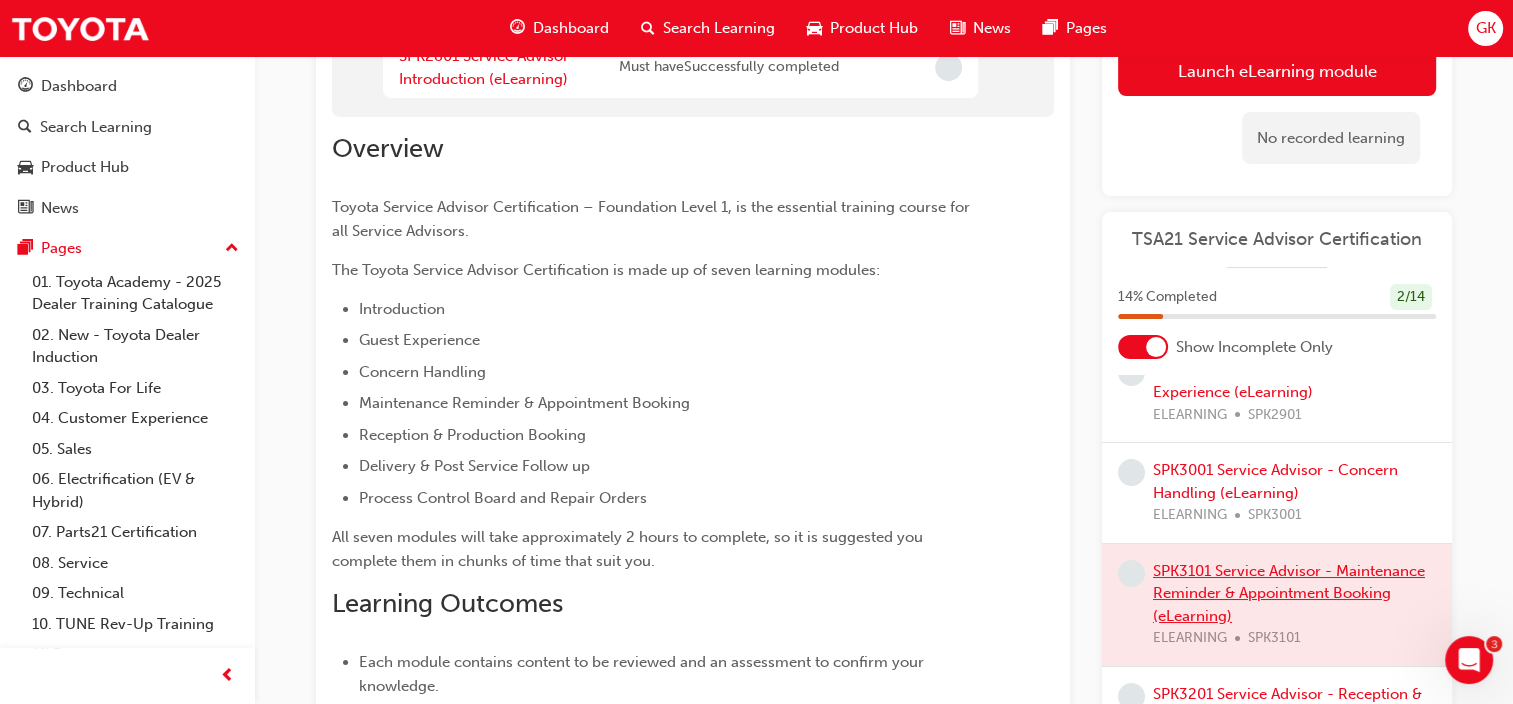 scroll, scrollTop: 0, scrollLeft: 0, axis: both 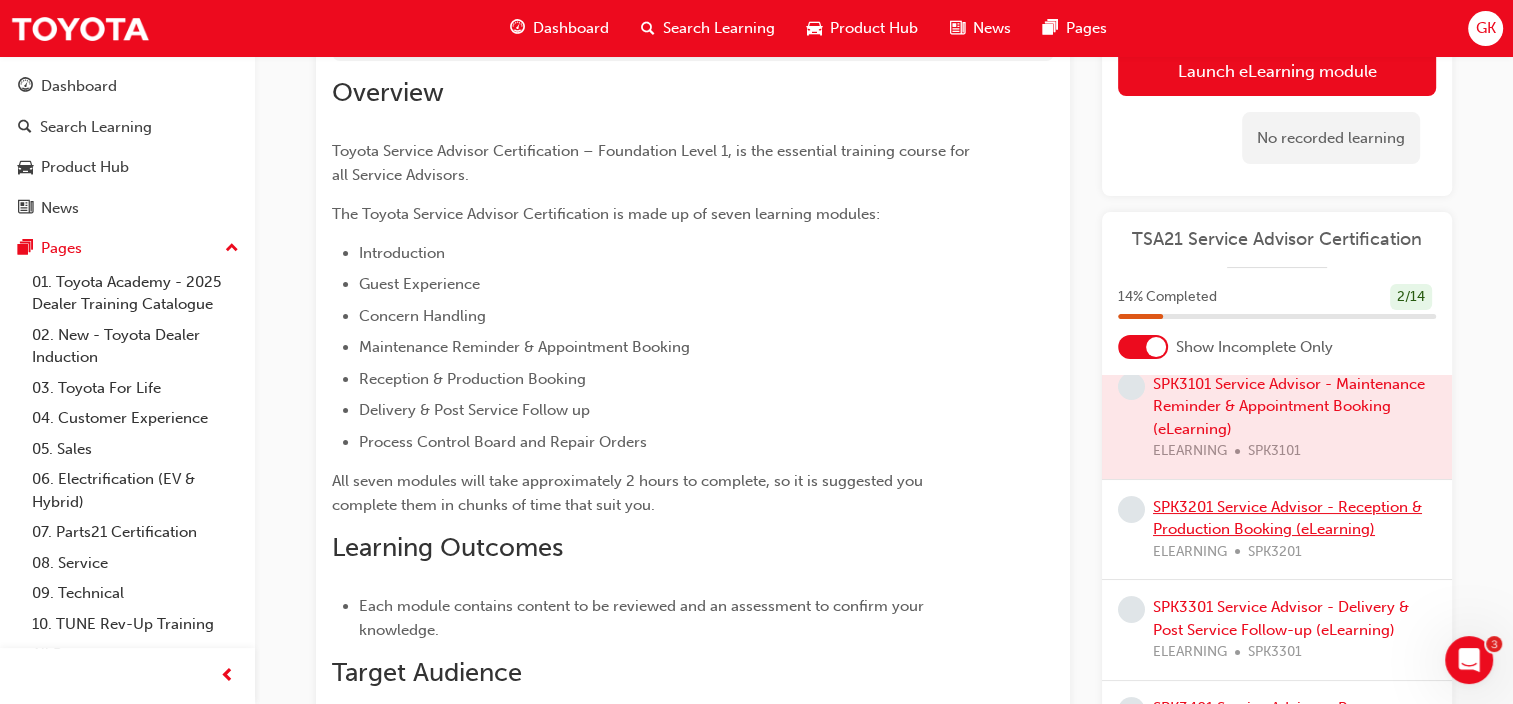 click on "SPK3201 Service Advisor - Reception & Production Booking (eLearning)" at bounding box center (1287, 518) 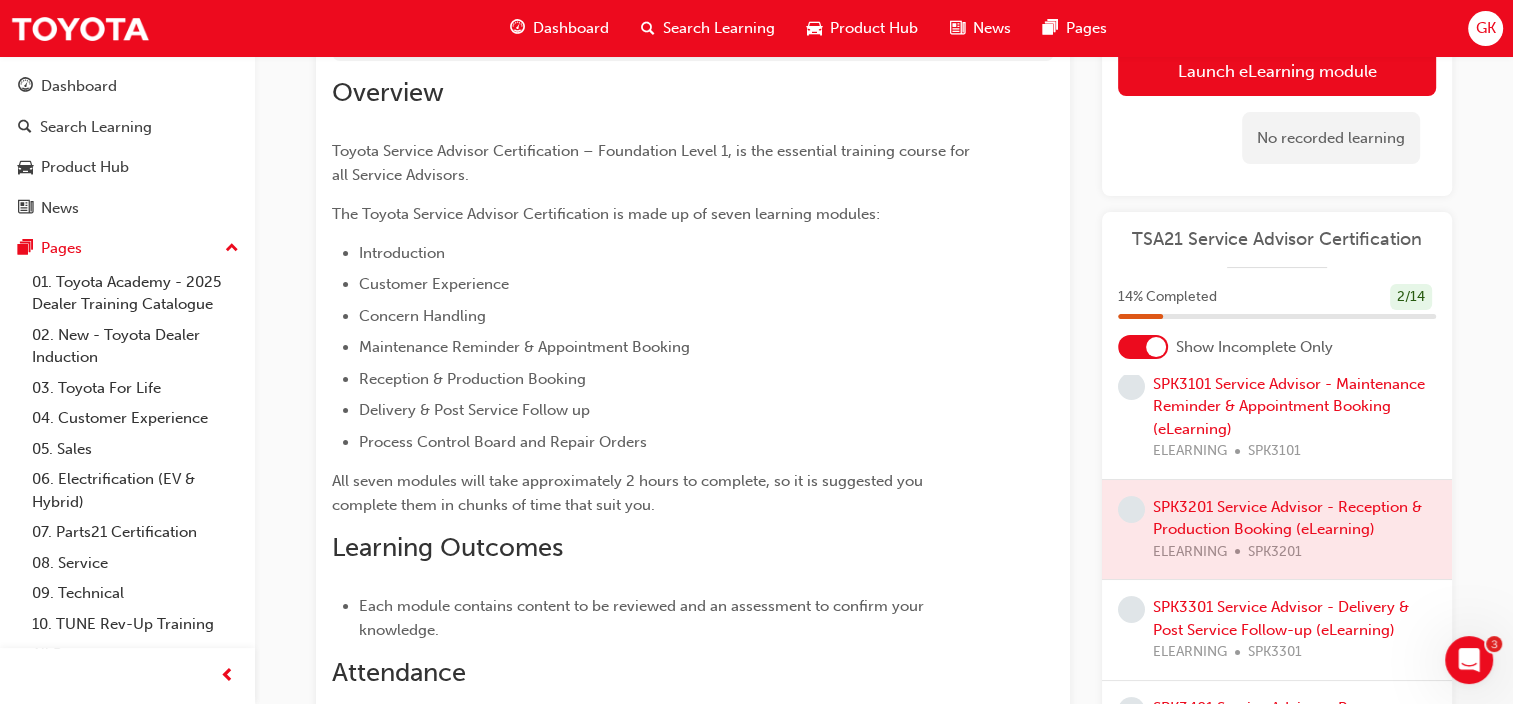 click at bounding box center (1277, 530) 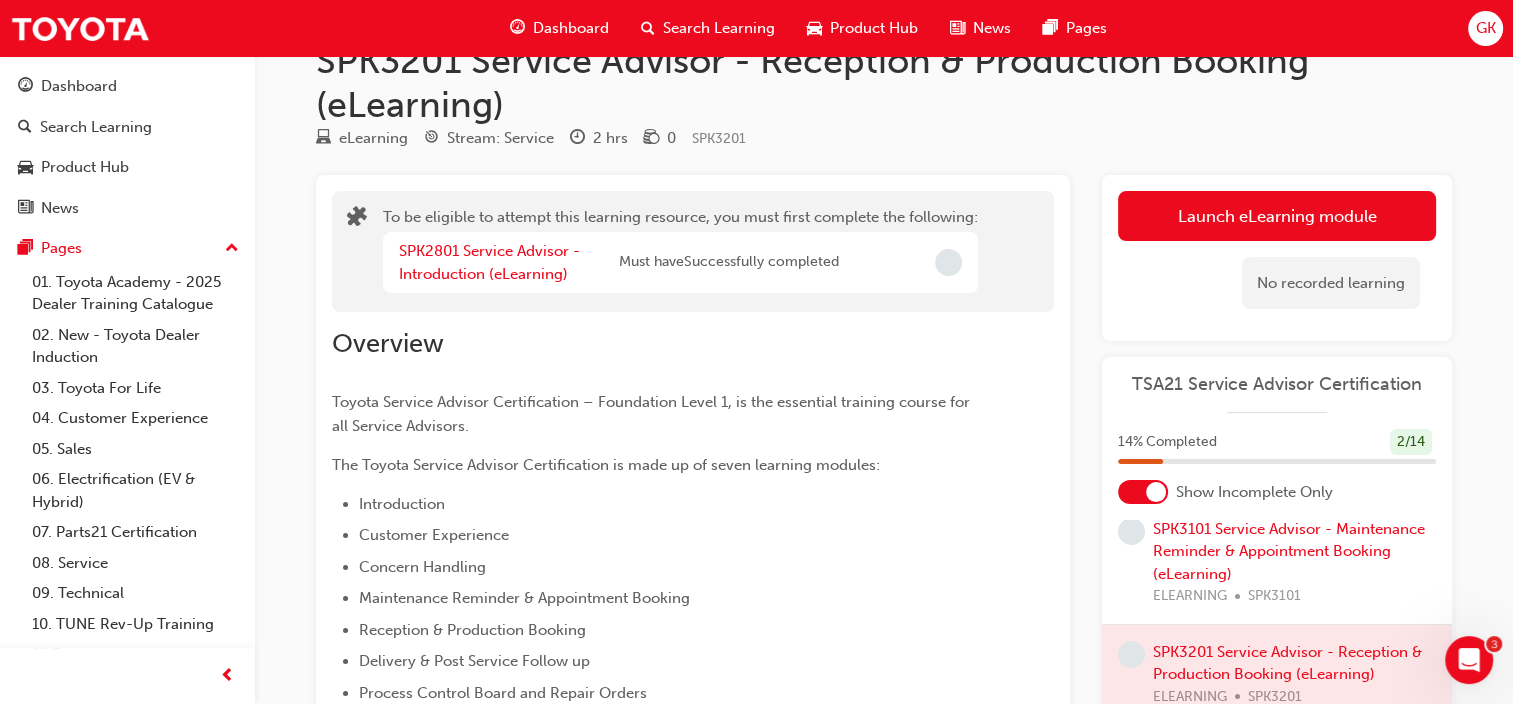 scroll, scrollTop: 50, scrollLeft: 0, axis: vertical 